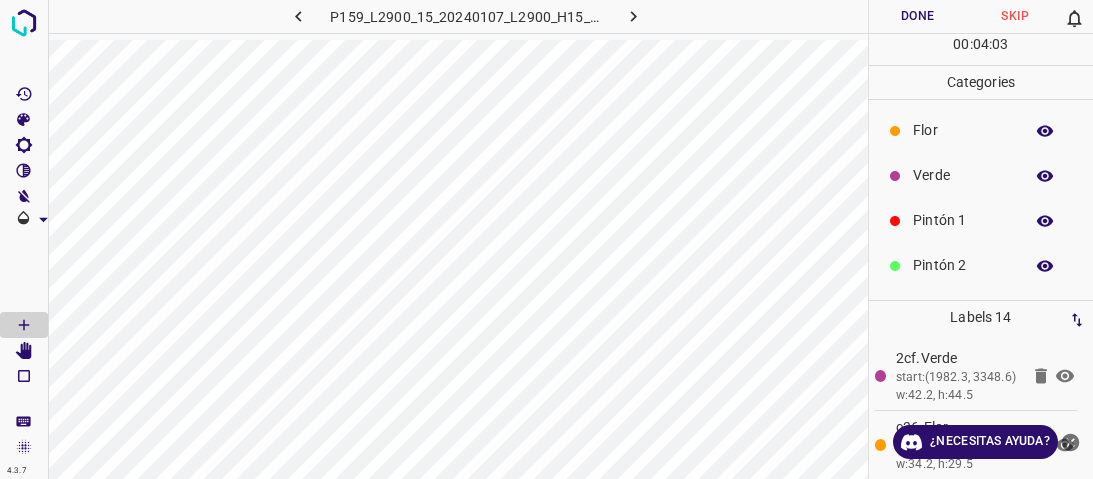 scroll, scrollTop: 0, scrollLeft: 0, axis: both 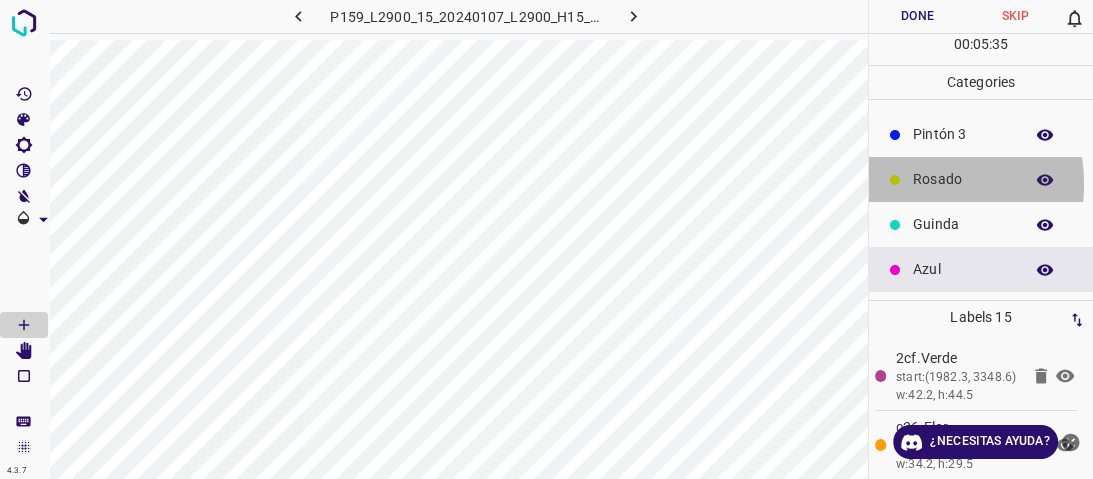 click on "Rosado" at bounding box center [981, 179] 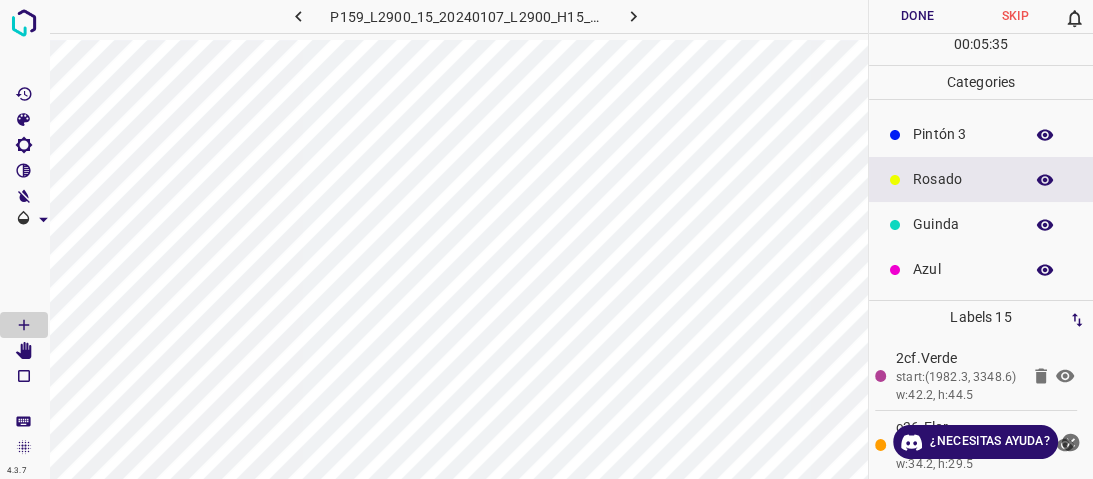 click on "Pintón 3" at bounding box center (963, 134) 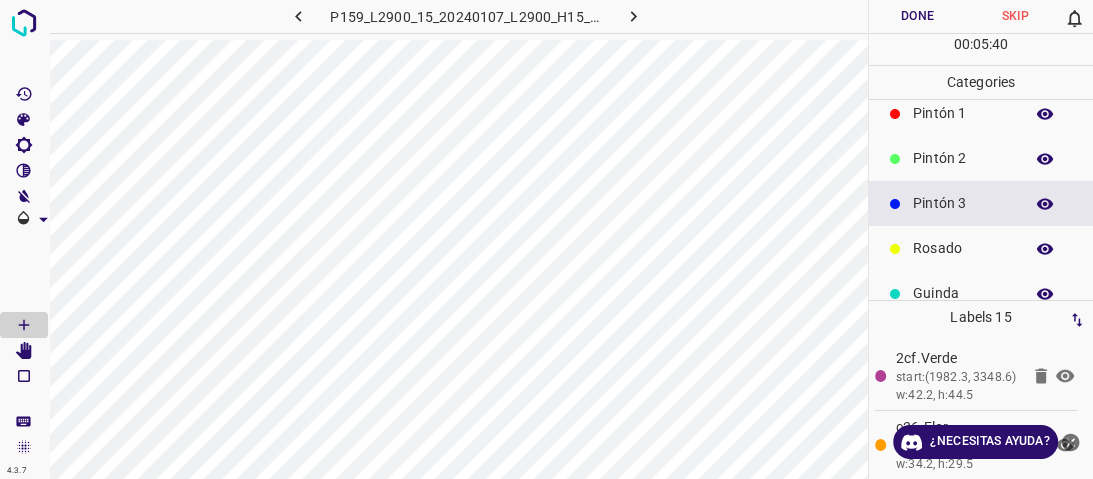 scroll, scrollTop: 0, scrollLeft: 0, axis: both 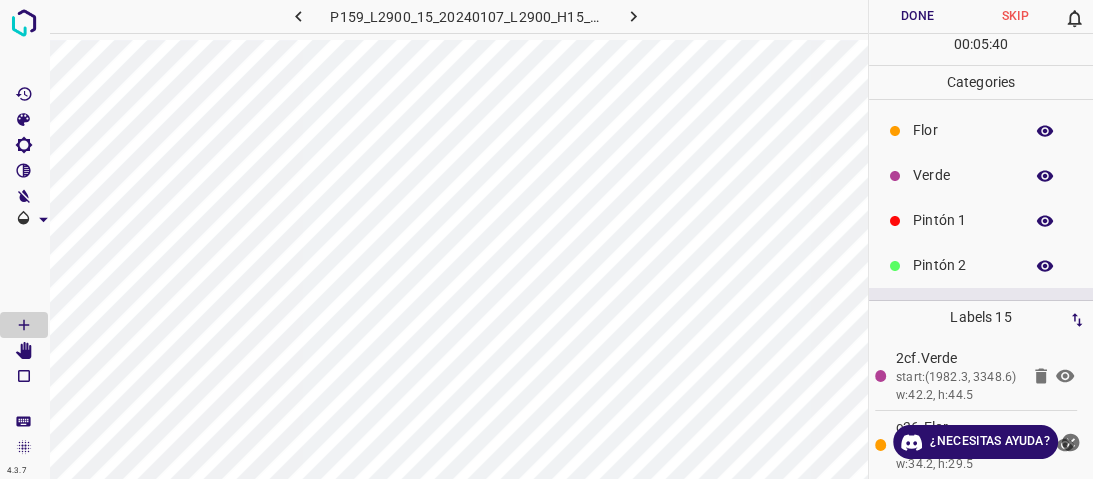click on "Verde" at bounding box center [963, 175] 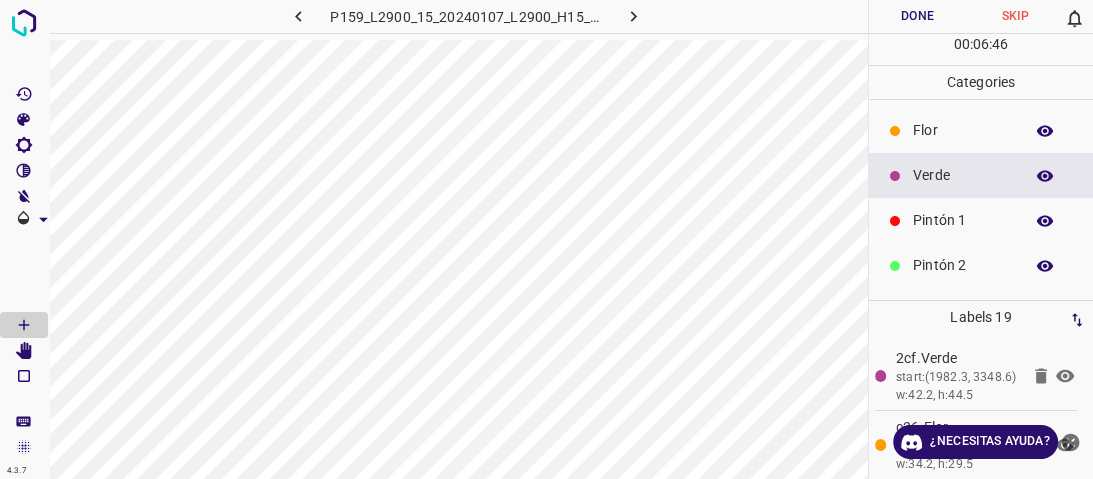 scroll, scrollTop: 80, scrollLeft: 0, axis: vertical 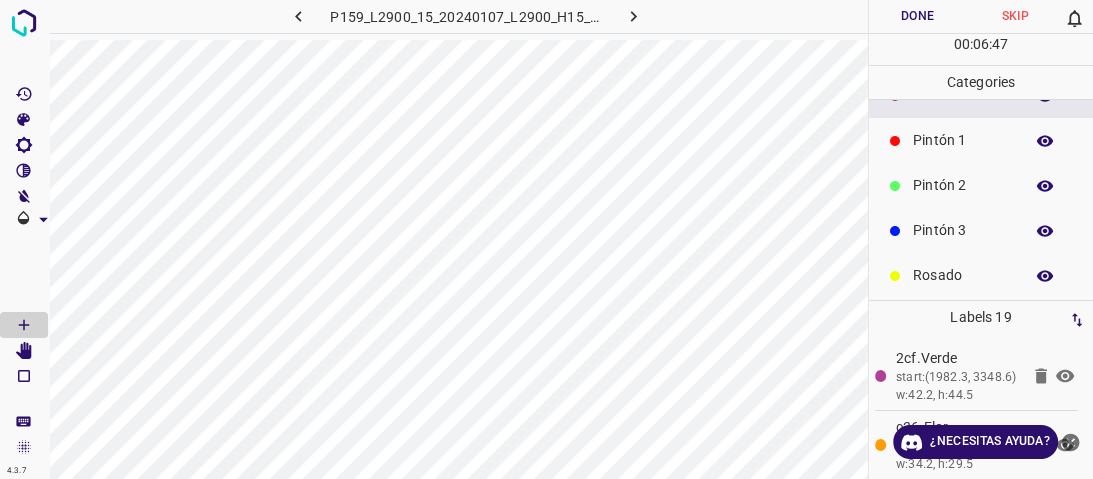 click on "Pintón 2" at bounding box center [981, 185] 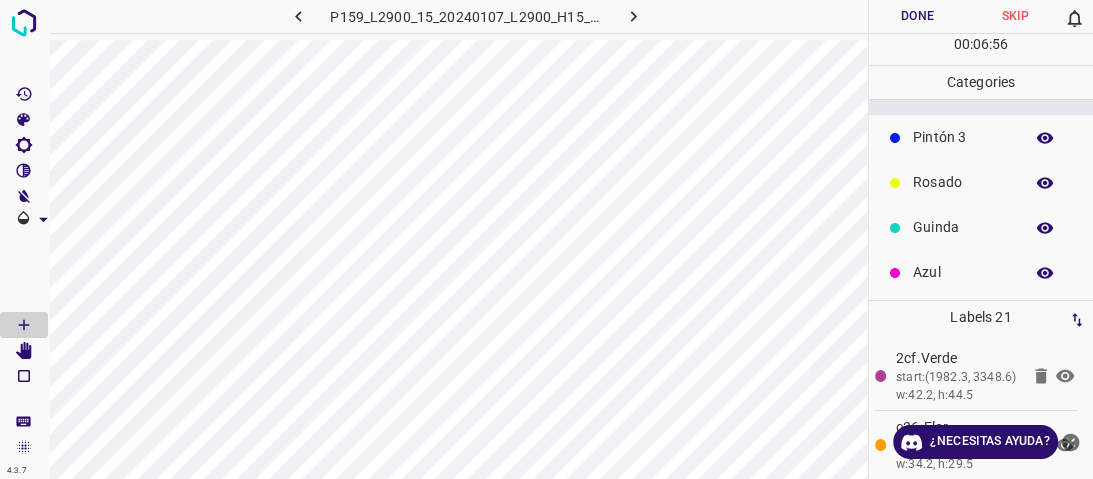 scroll, scrollTop: 176, scrollLeft: 0, axis: vertical 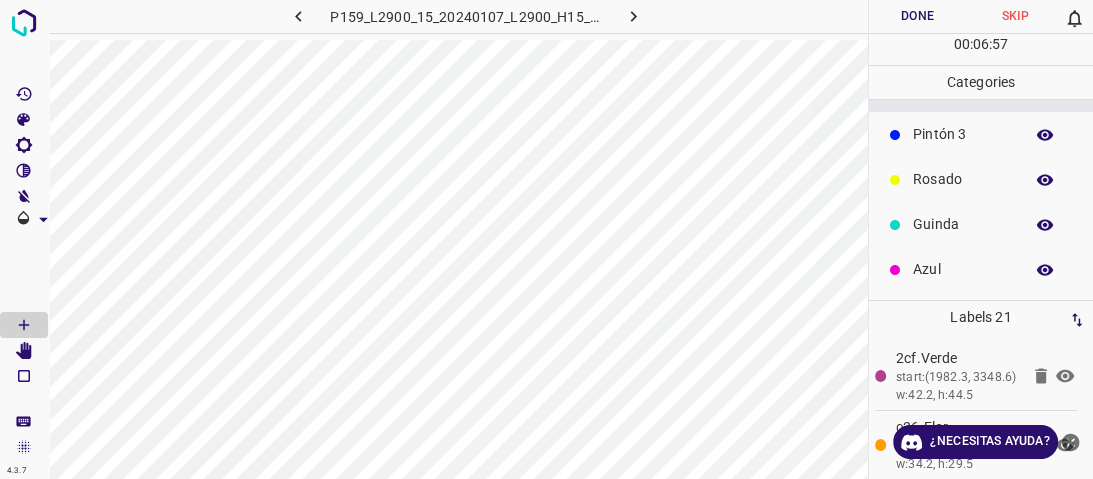 click on "Azul" at bounding box center [963, 269] 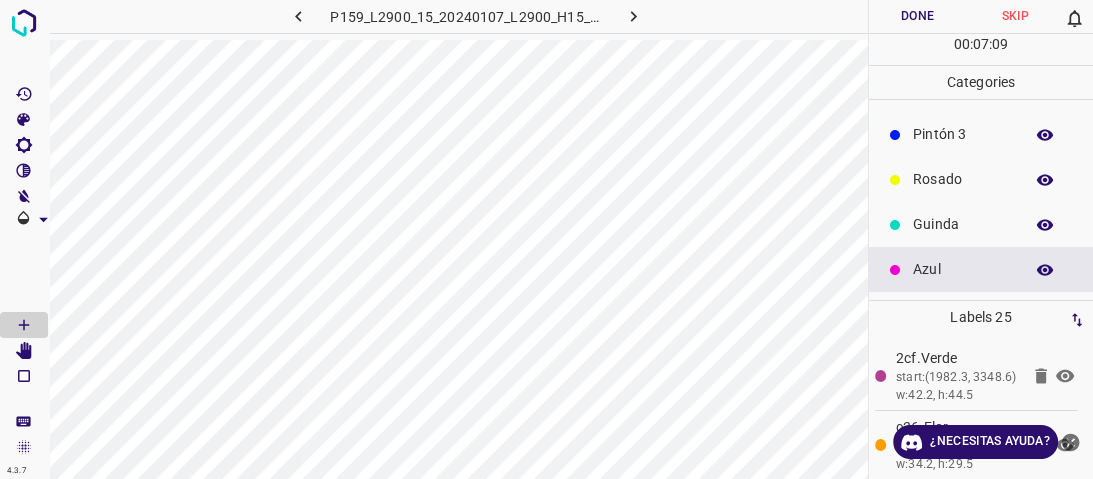 click on "Rosado" at bounding box center (963, 179) 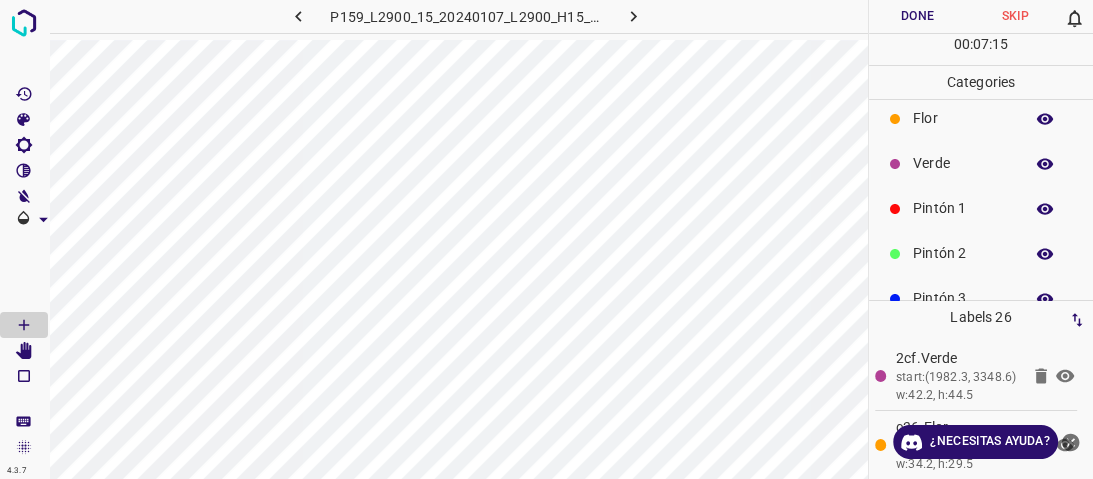 scroll, scrollTop: 0, scrollLeft: 0, axis: both 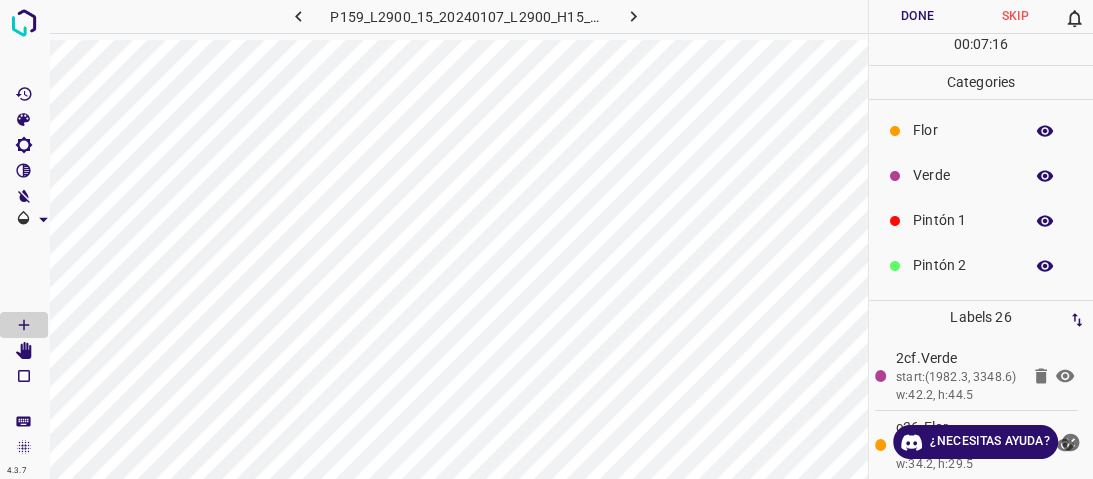 click on "Verde" at bounding box center (981, 175) 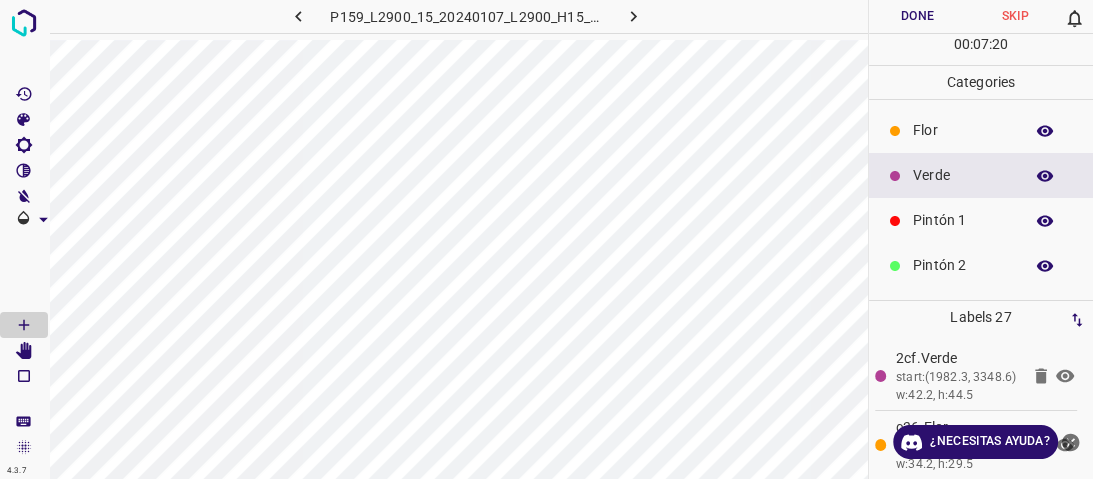 click on "Pintón 1" at bounding box center [963, 220] 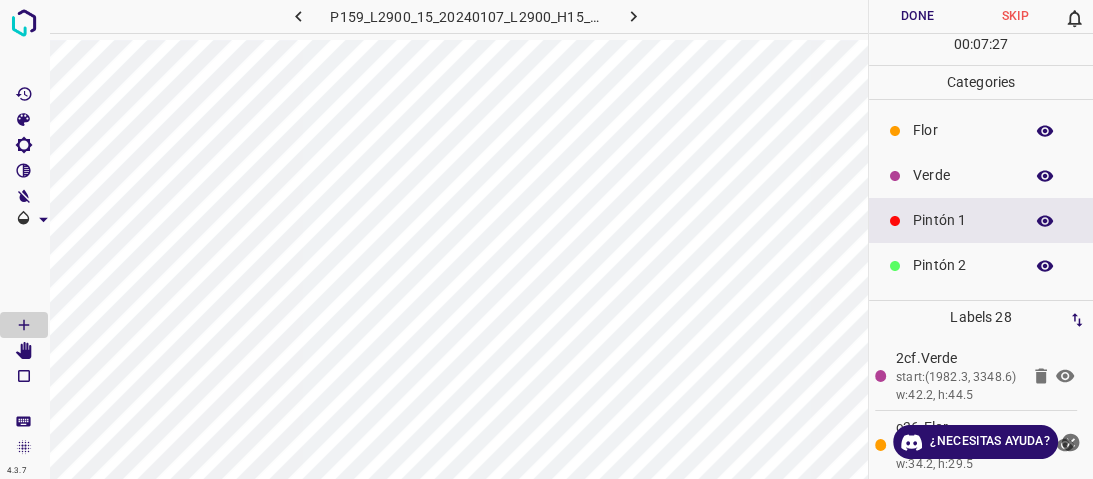 drag, startPoint x: 965, startPoint y: 167, endPoint x: 954, endPoint y: 176, distance: 14.21267 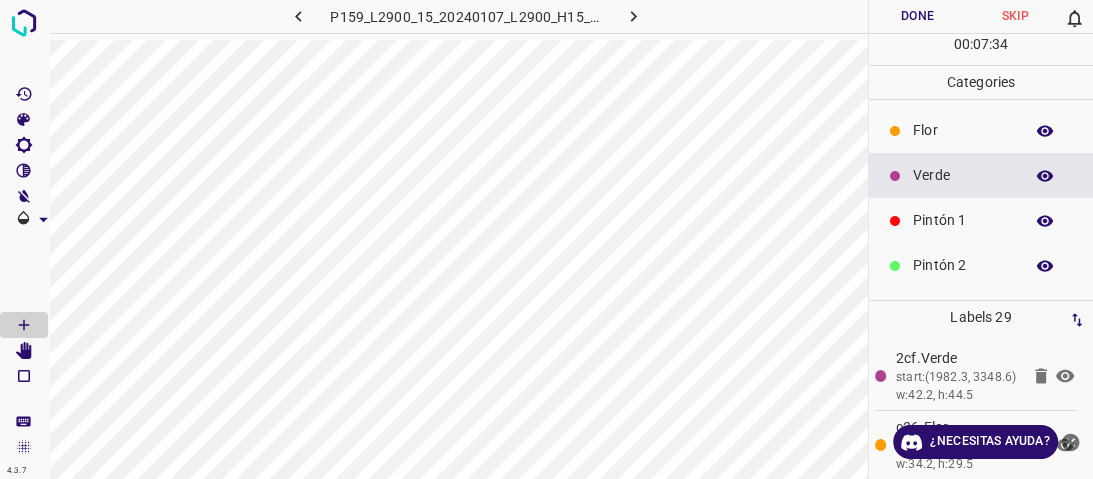 drag, startPoint x: 967, startPoint y: 216, endPoint x: 948, endPoint y: 223, distance: 20.248457 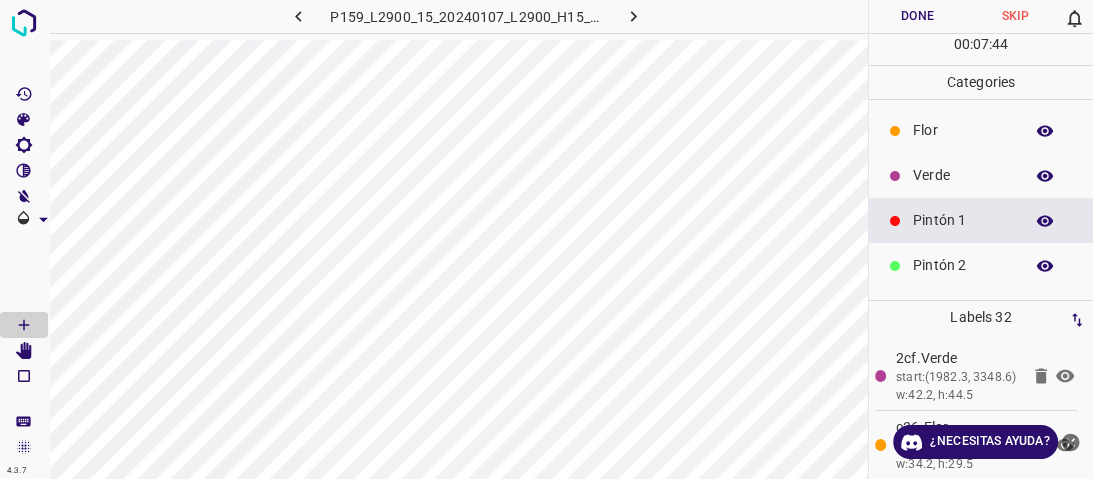 click at bounding box center (895, 266) 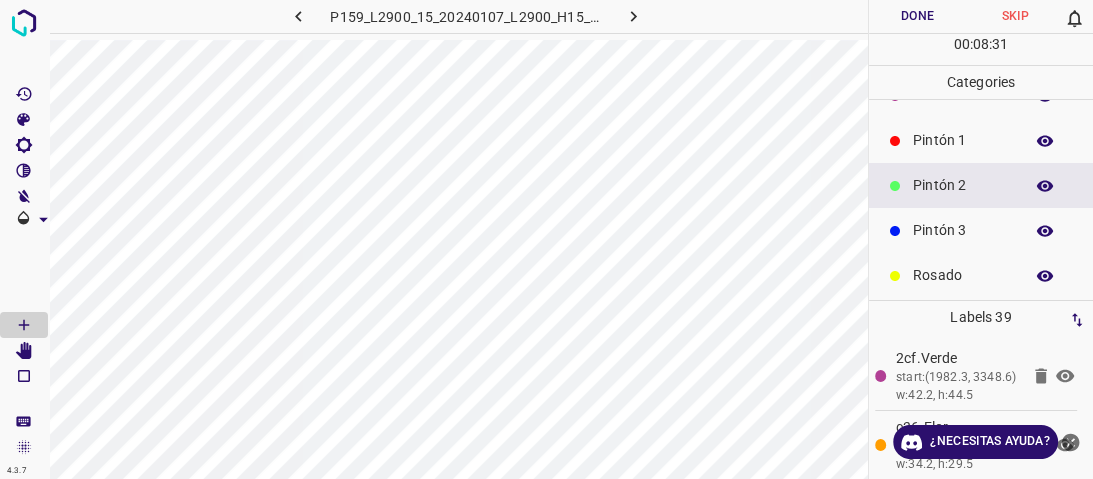 scroll, scrollTop: 176, scrollLeft: 0, axis: vertical 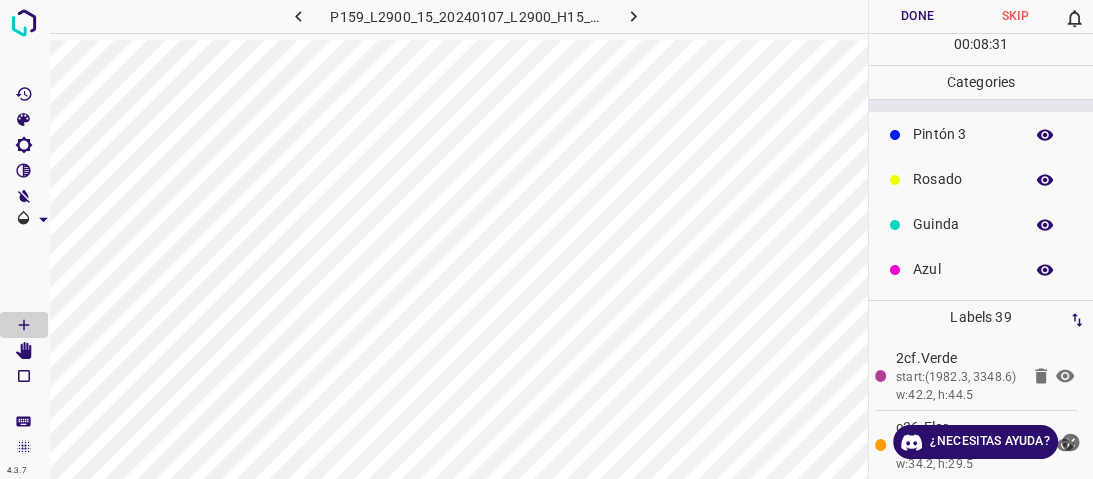 click on "Guinda" at bounding box center [963, 224] 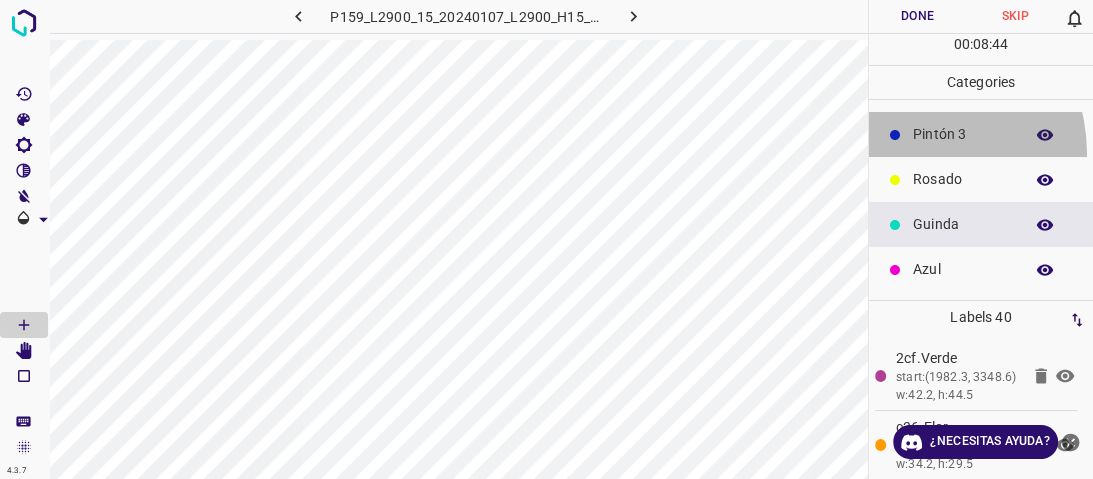 drag, startPoint x: 903, startPoint y: 154, endPoint x: 880, endPoint y: 184, distance: 37.802116 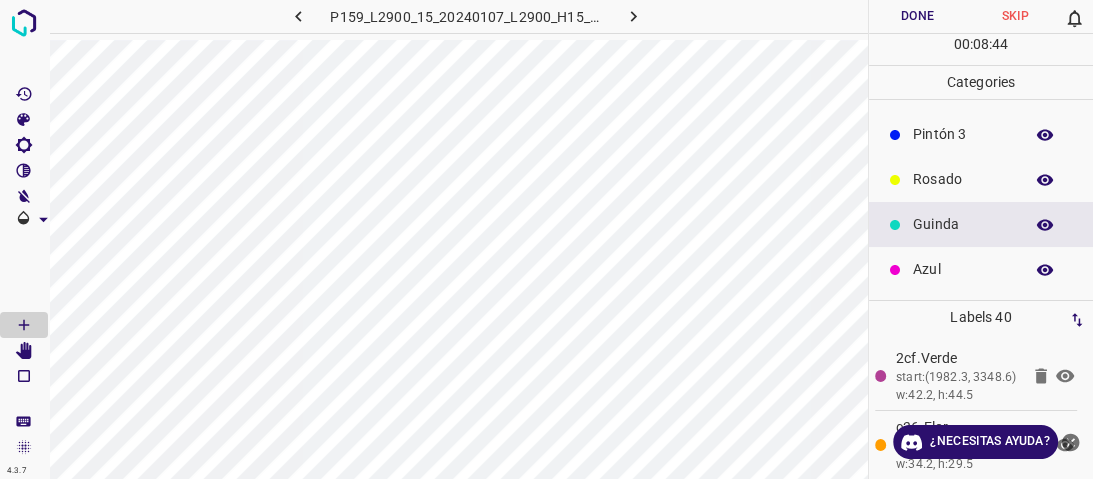 click on "Rosado" at bounding box center (963, 179) 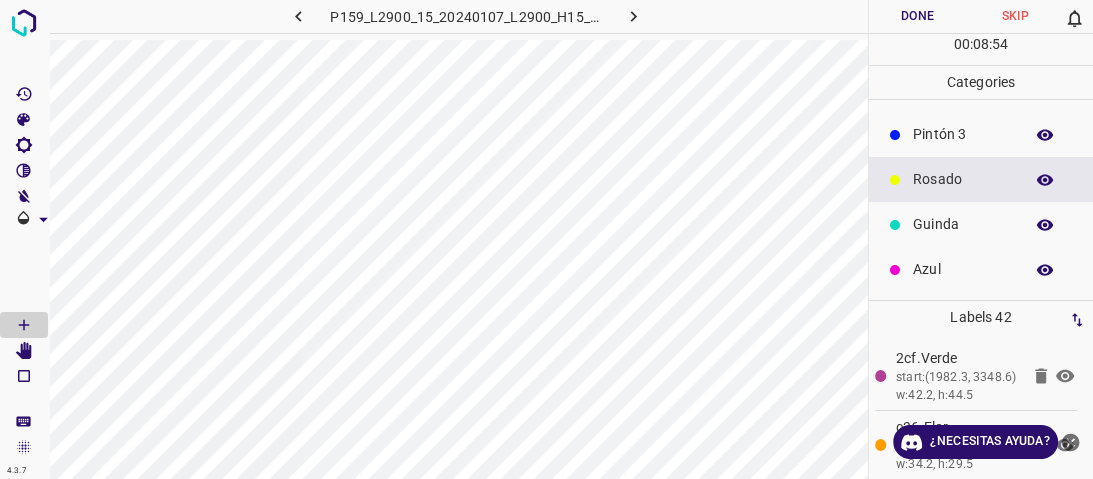 click on "Pintón 3" at bounding box center (981, 134) 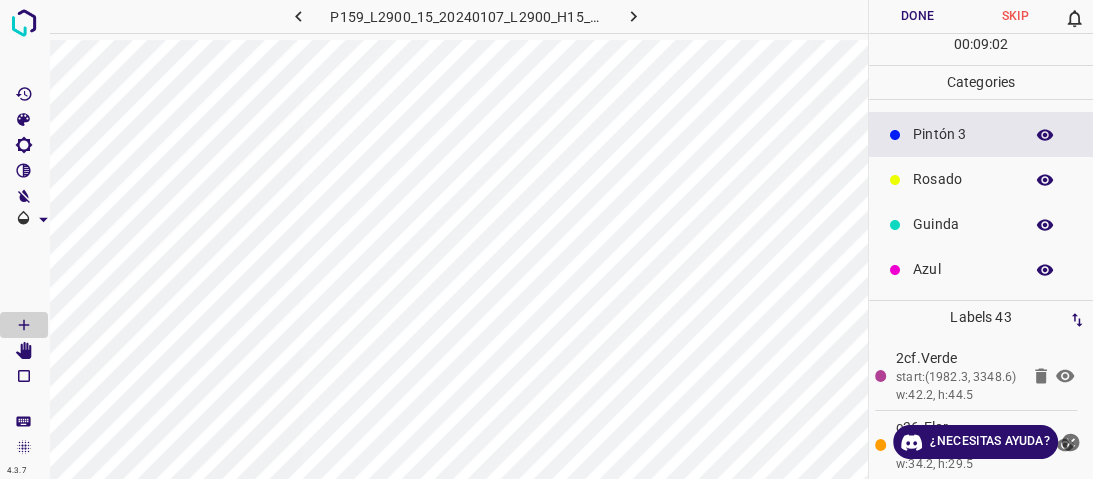 click on "Rosado" at bounding box center [963, 179] 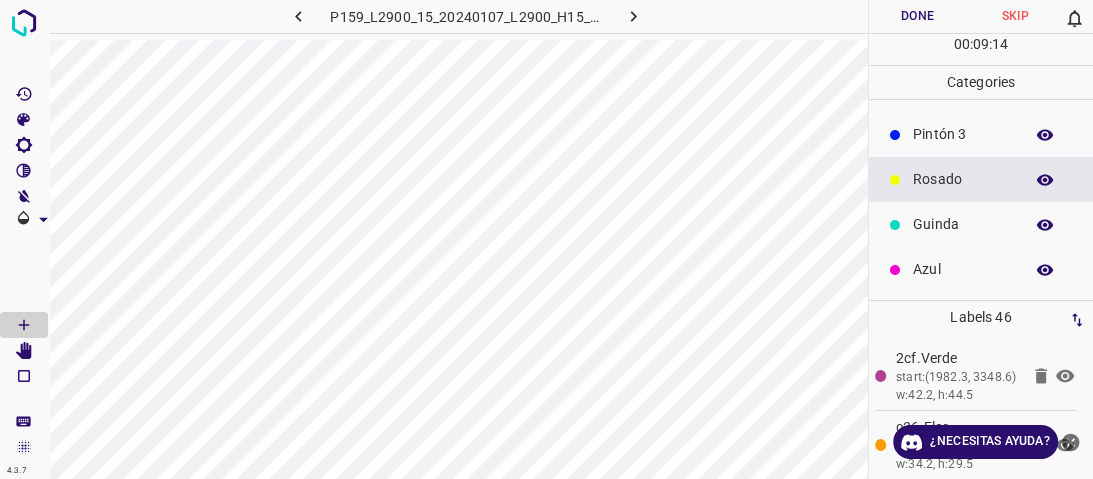 click on "Rosado" at bounding box center (981, 179) 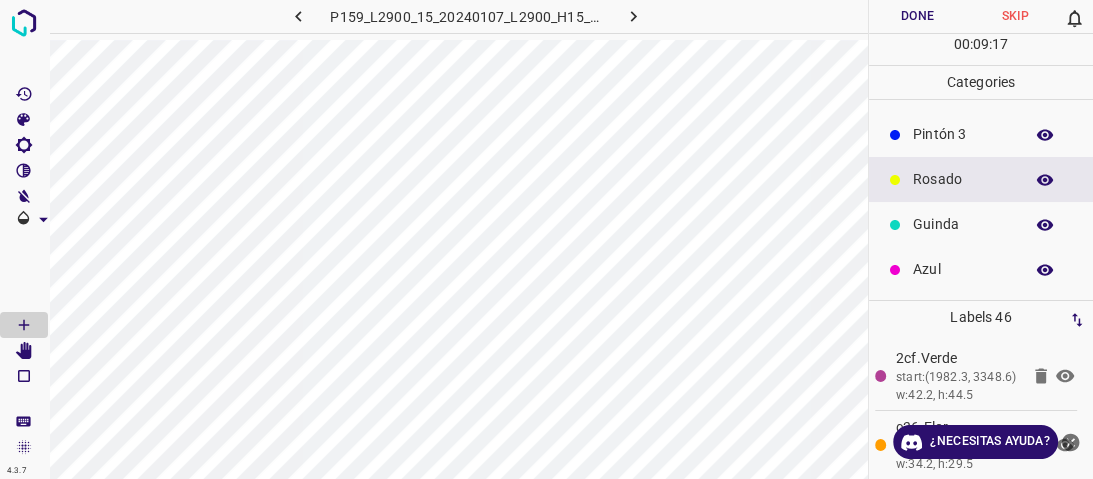 scroll, scrollTop: 96, scrollLeft: 0, axis: vertical 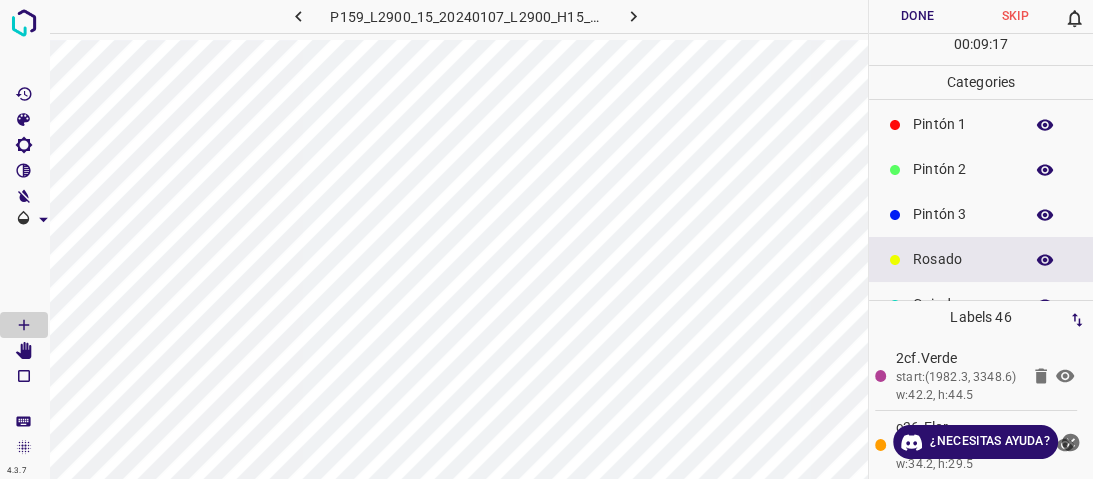 click on "Pintón 2" at bounding box center (963, 169) 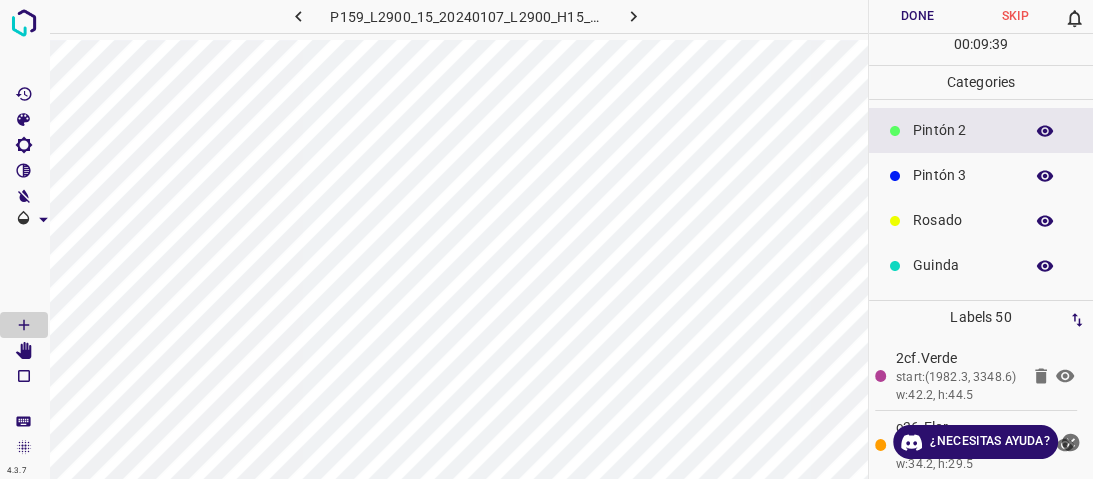 scroll, scrollTop: 160, scrollLeft: 0, axis: vertical 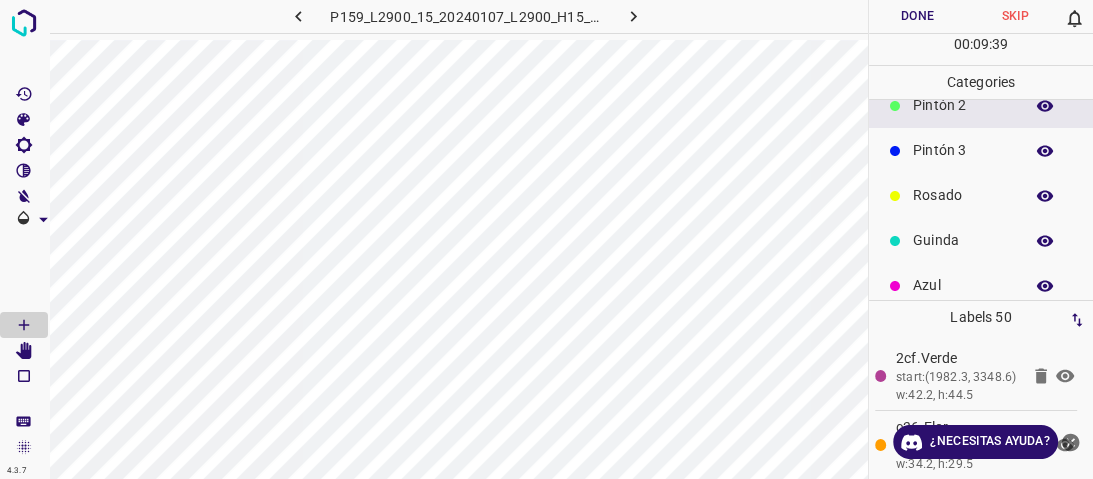 click on "Rosado" at bounding box center (981, 195) 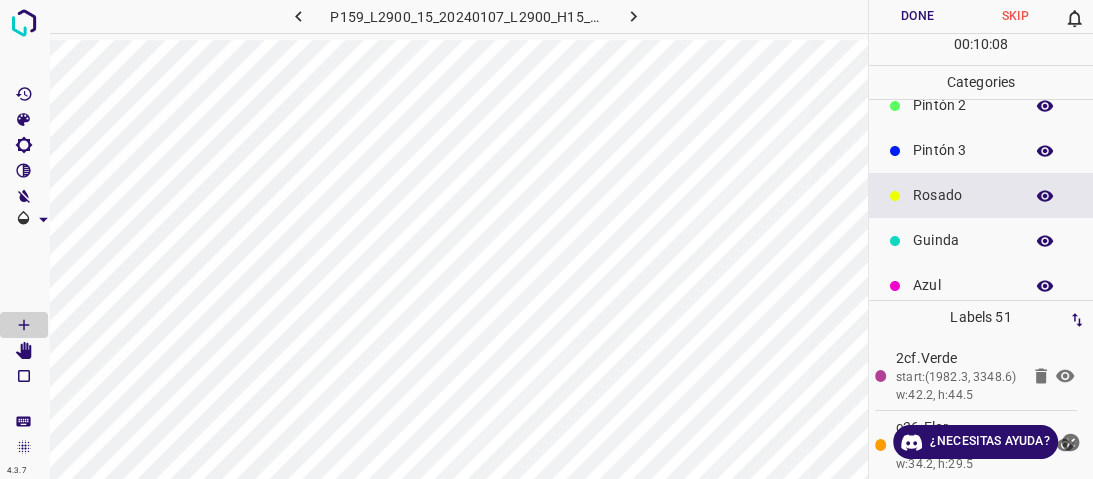scroll, scrollTop: 80, scrollLeft: 0, axis: vertical 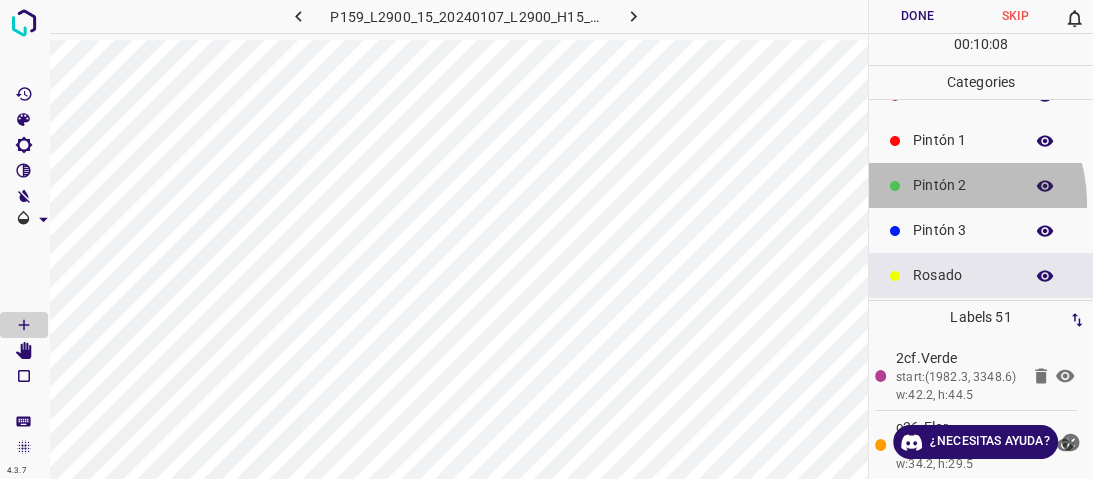 click on "Pintón 2" at bounding box center [981, 185] 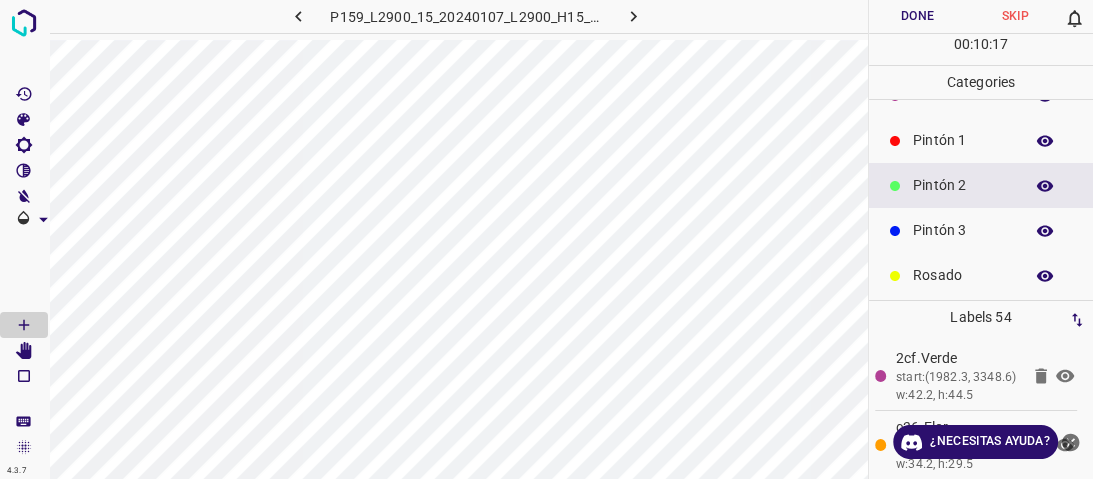 scroll, scrollTop: 176, scrollLeft: 0, axis: vertical 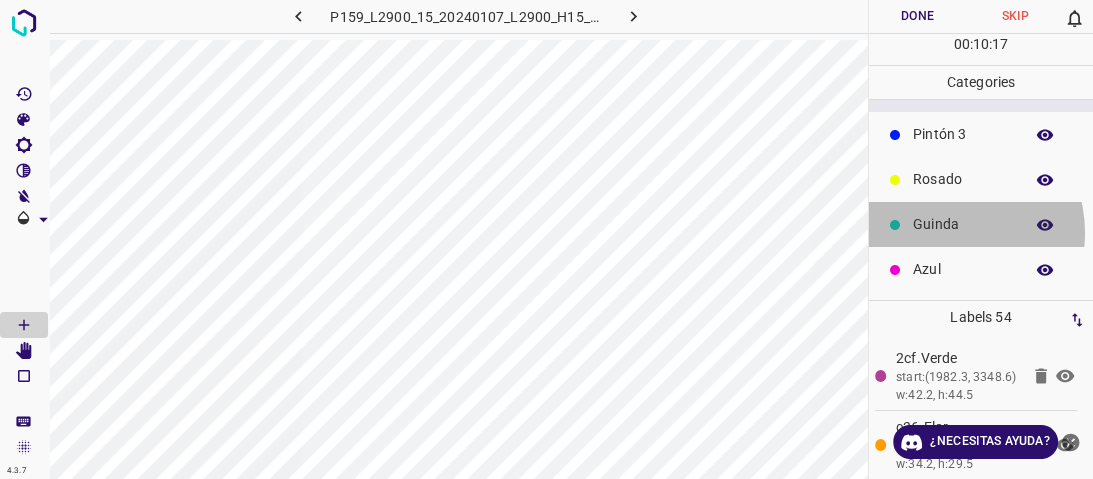 drag, startPoint x: 945, startPoint y: 232, endPoint x: 910, endPoint y: 239, distance: 35.69314 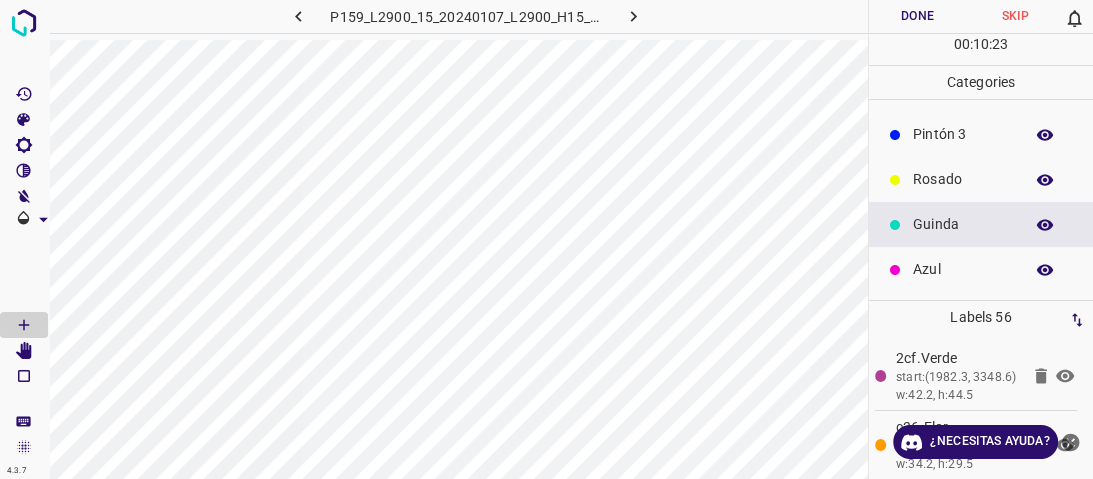 click on "Rosado" at bounding box center (981, 179) 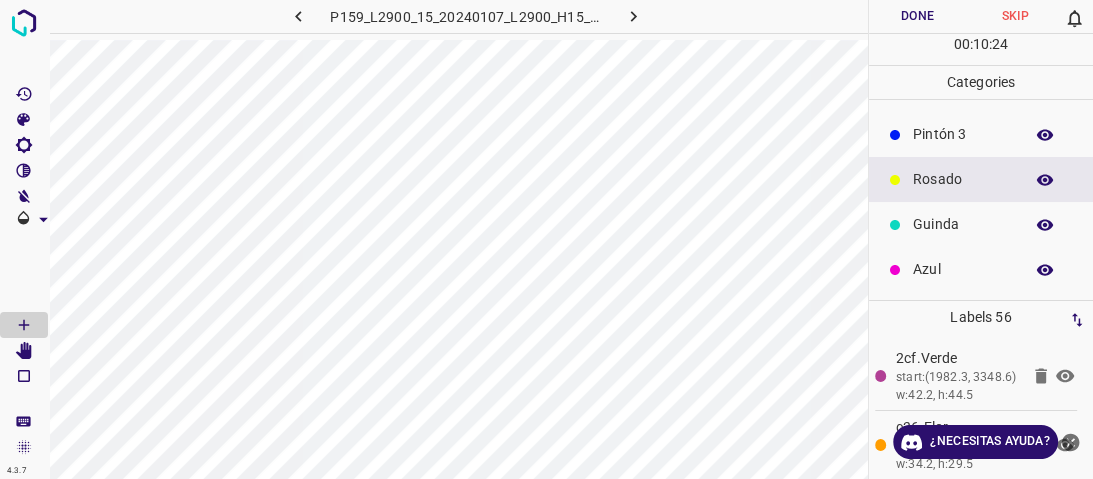 click on "Pintón 3" at bounding box center (981, 134) 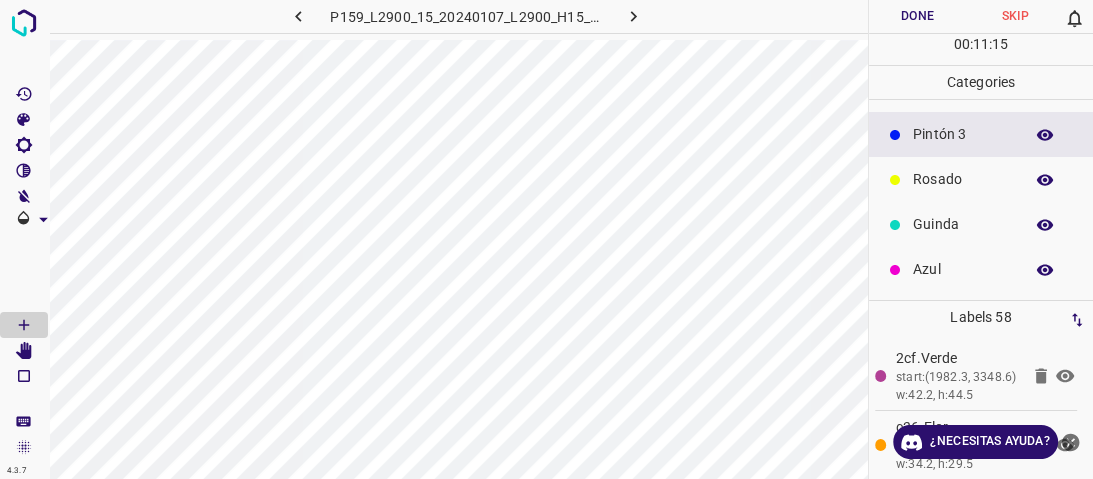 click at bounding box center (1045, 135) 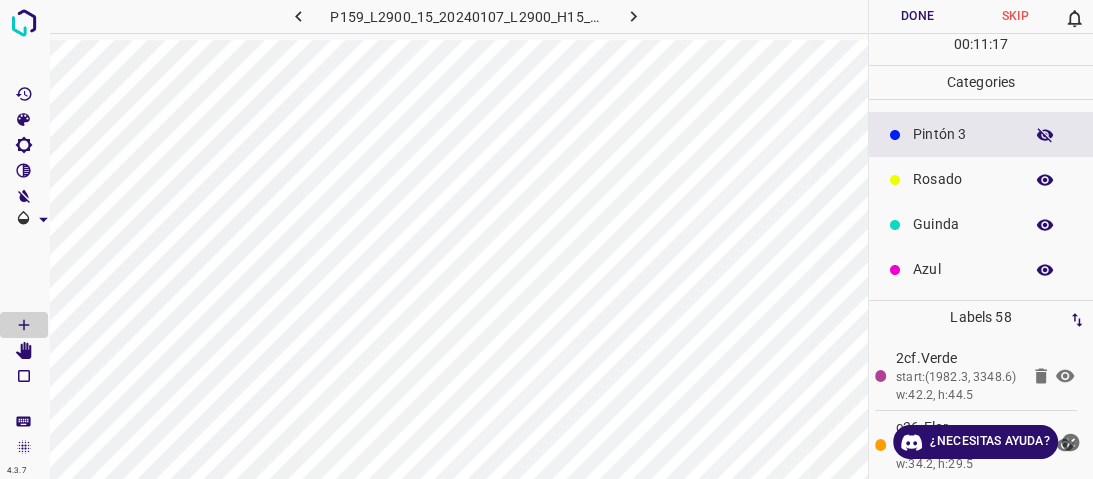 click on "Pintón 3" at bounding box center [963, 134] 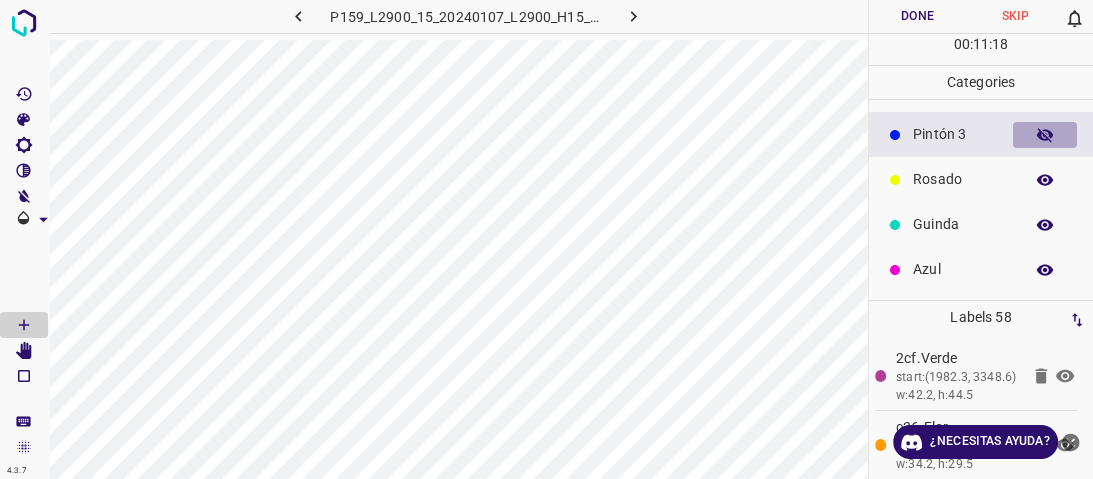 click 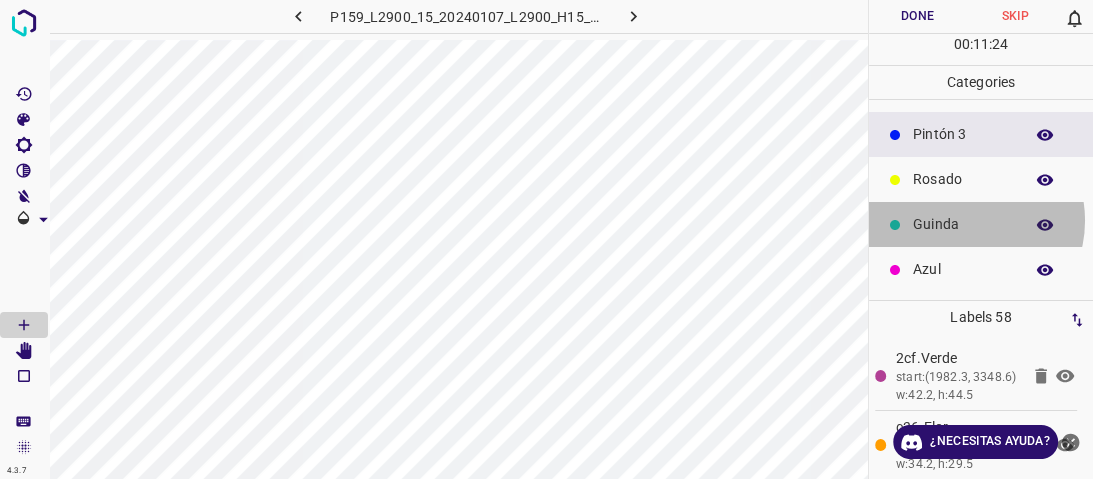 click on "Guinda" at bounding box center [963, 224] 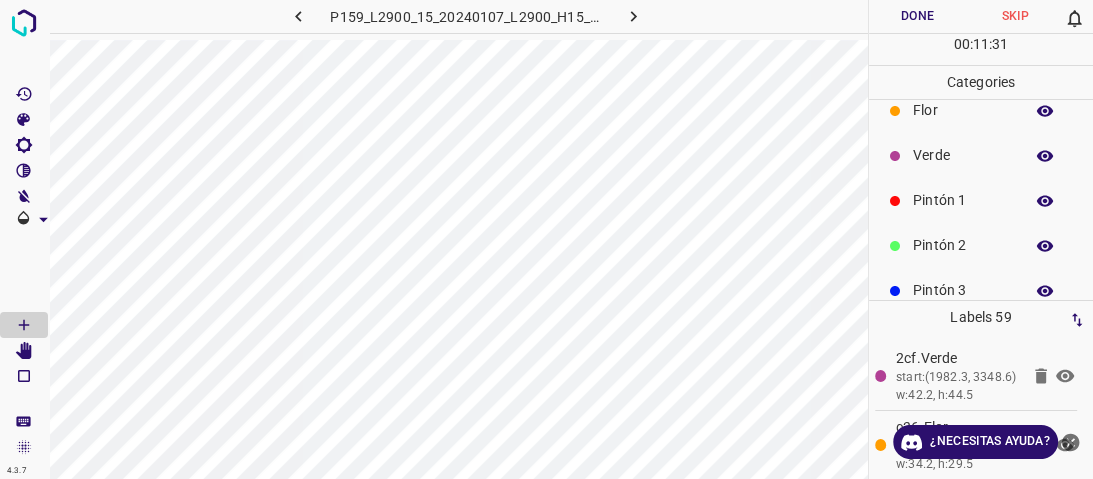 scroll, scrollTop: 16, scrollLeft: 0, axis: vertical 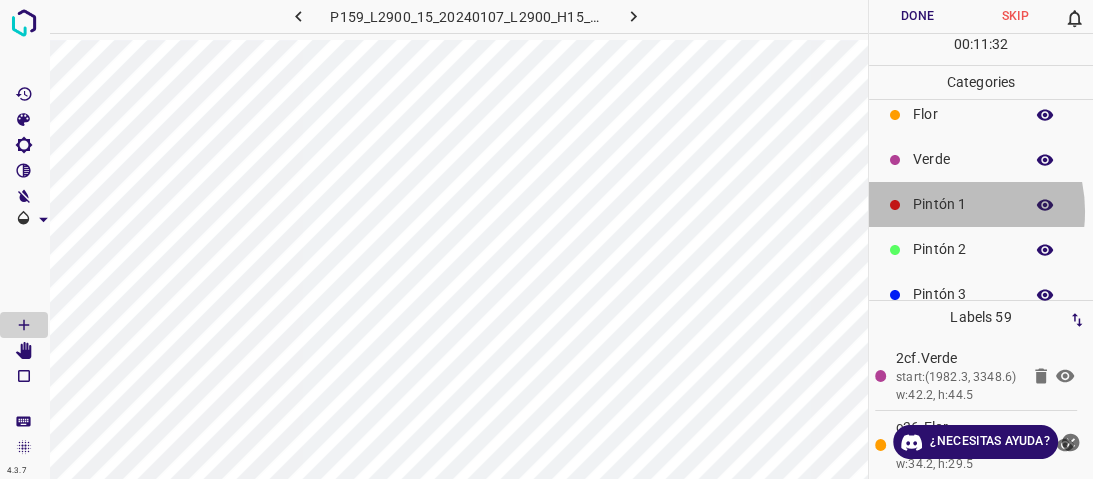 click on "Pintón 1" at bounding box center (963, 204) 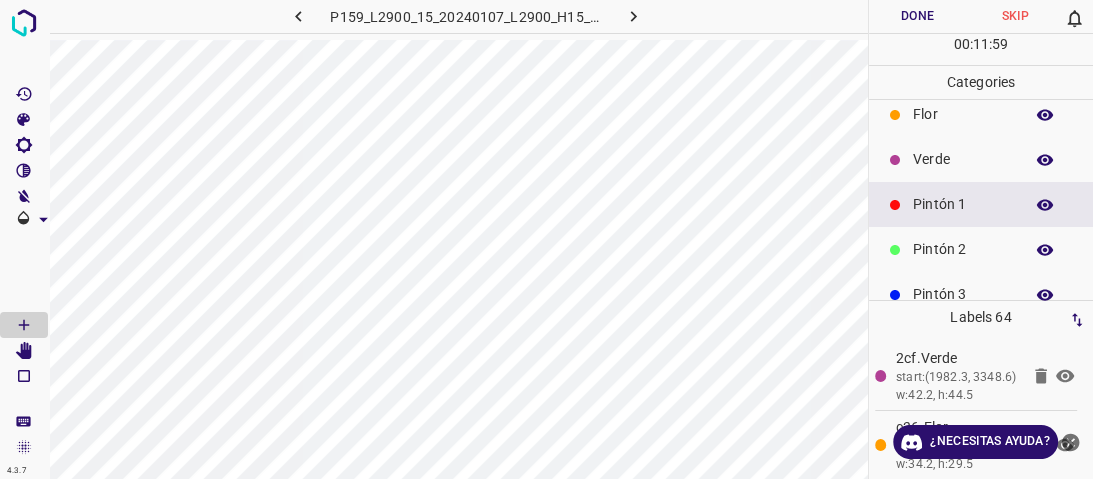 scroll, scrollTop: 176, scrollLeft: 0, axis: vertical 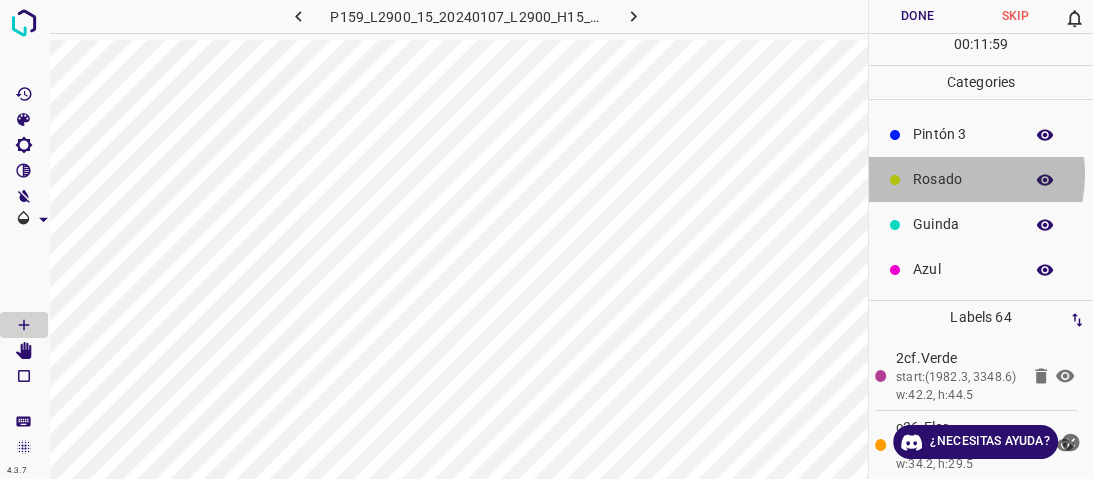 click on "Rosado" at bounding box center [963, 179] 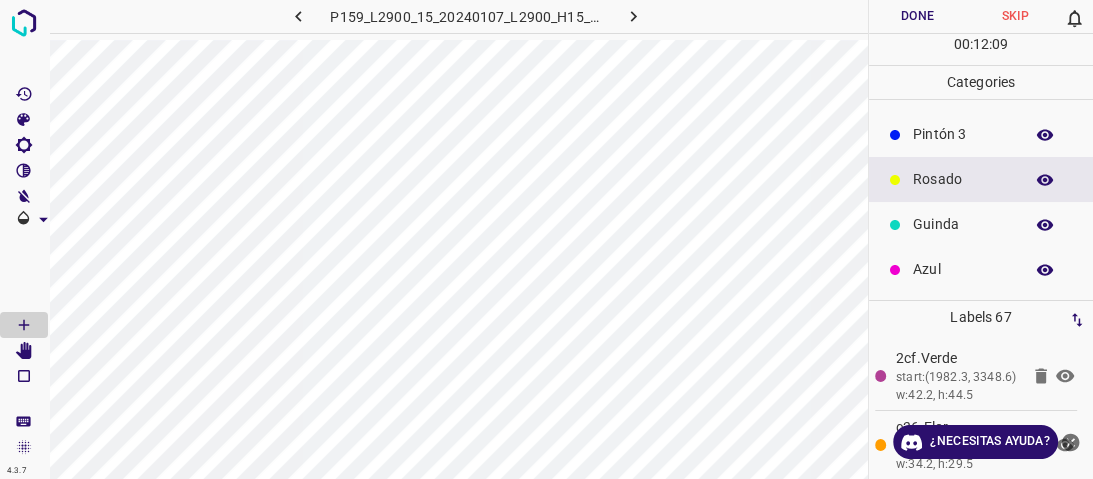 click on "Guinda" at bounding box center (963, 224) 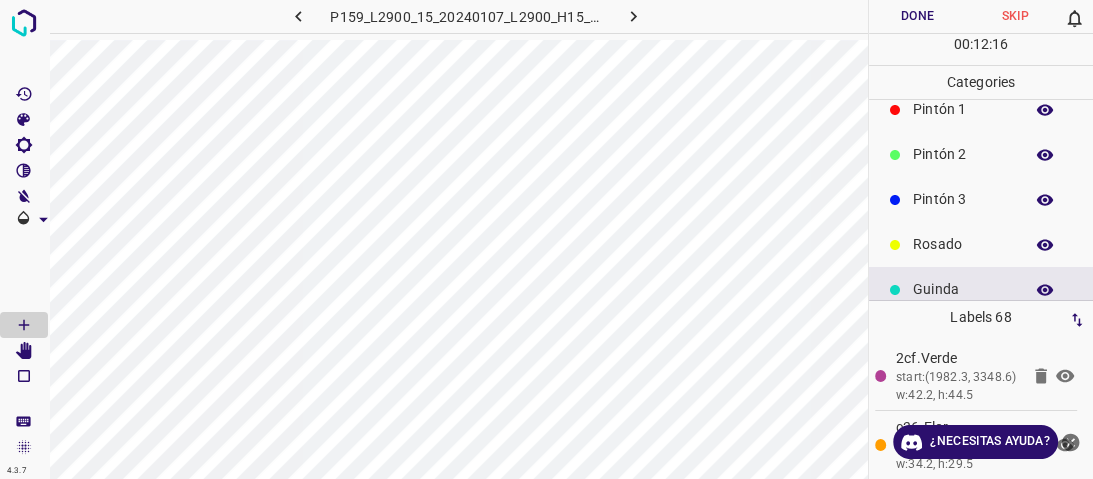 scroll, scrollTop: 96, scrollLeft: 0, axis: vertical 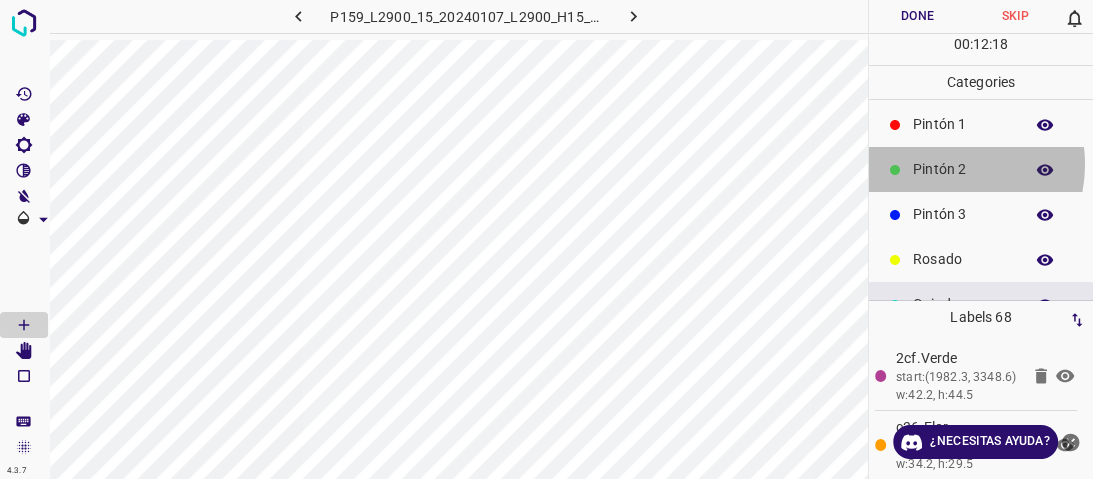 click on "Pintón 2" at bounding box center [963, 169] 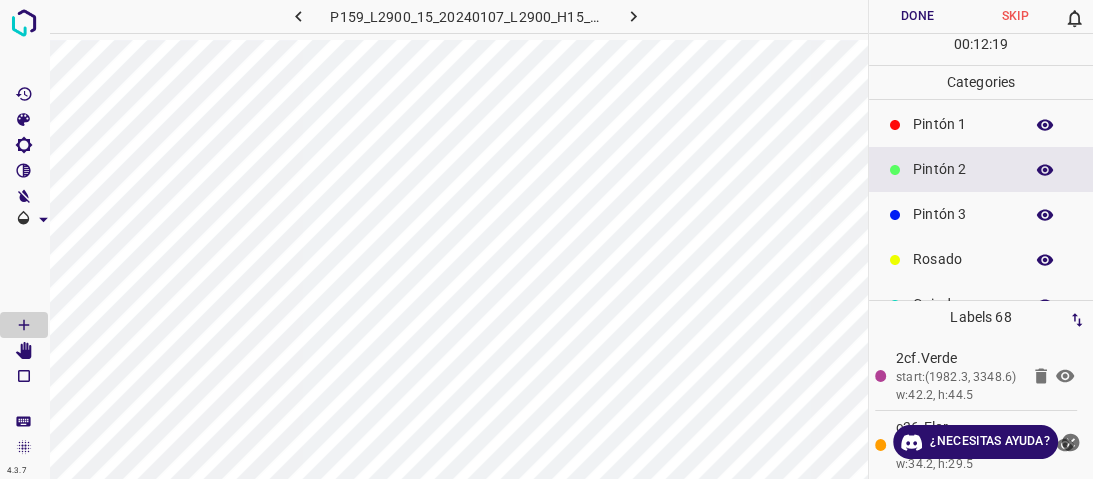 click on "Pintón 3" at bounding box center [963, 214] 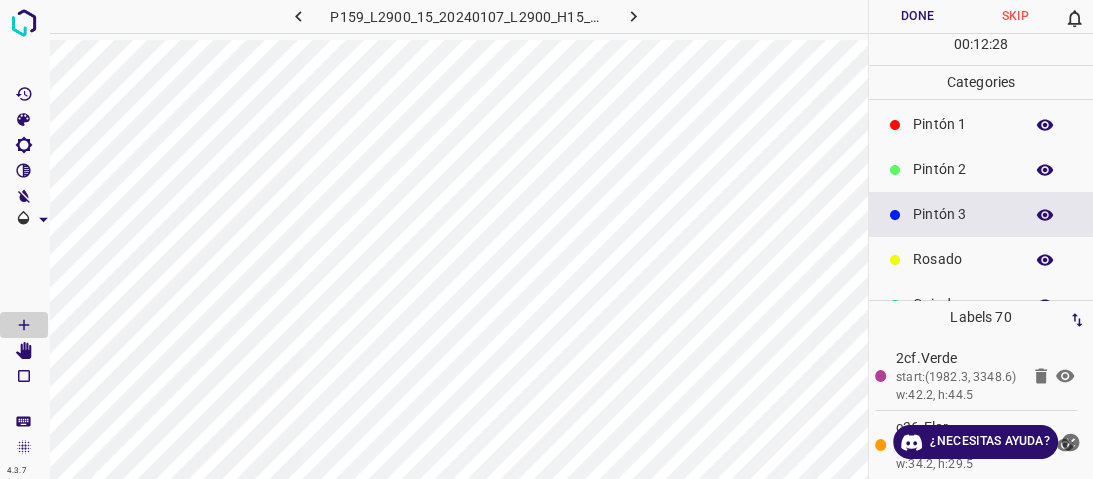 click on "Rosado" at bounding box center [981, 259] 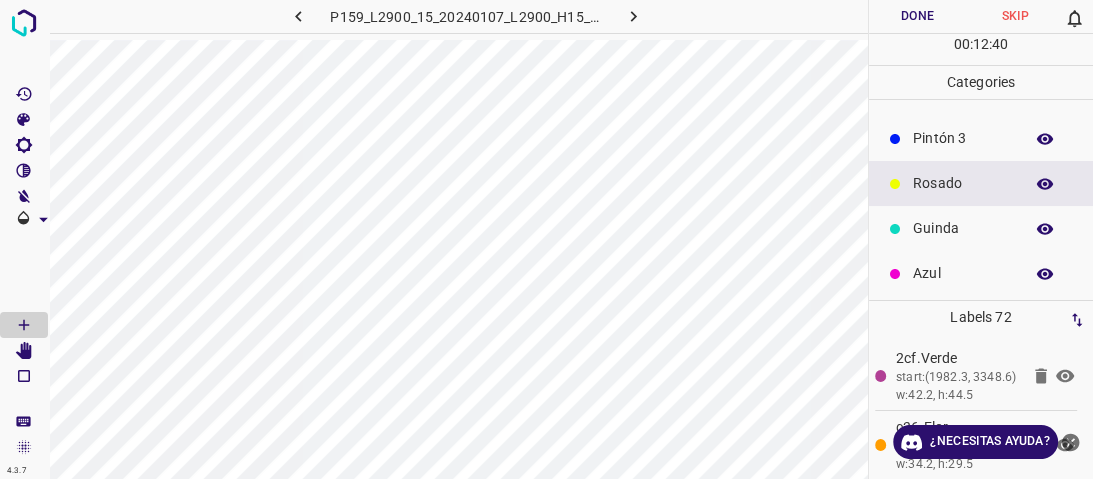 scroll, scrollTop: 176, scrollLeft: 0, axis: vertical 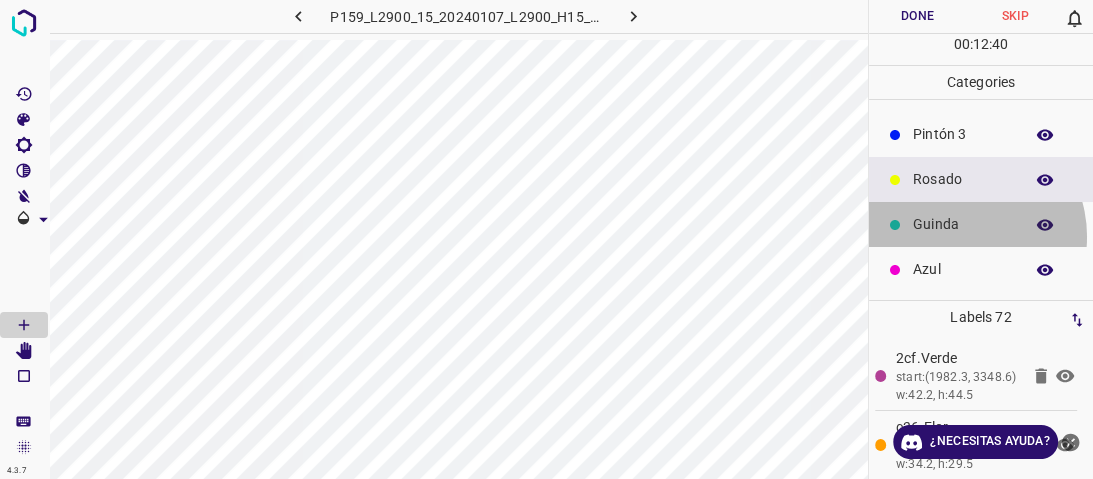 click on "Guinda" at bounding box center [981, 224] 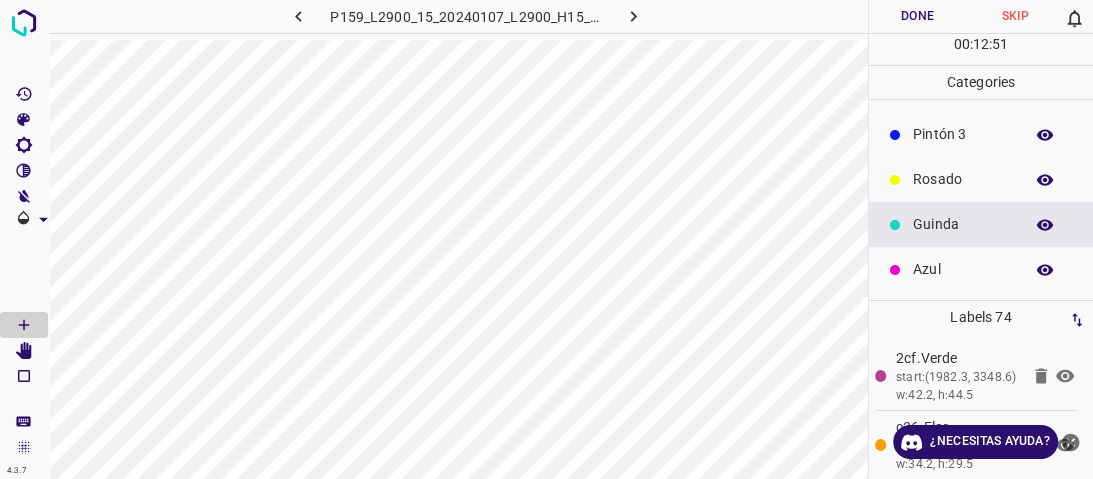 click on "Azul" at bounding box center (981, 269) 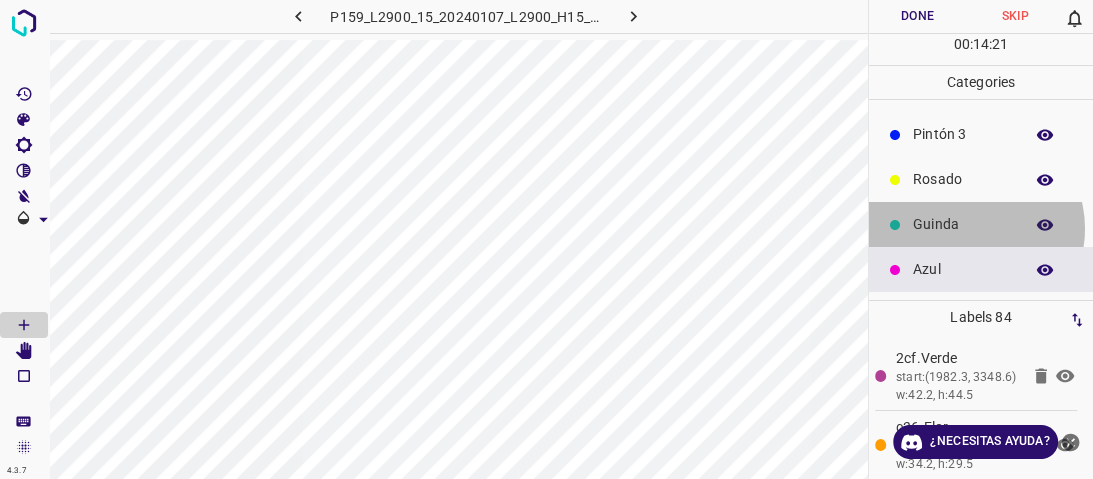 click on "Guinda" at bounding box center (963, 224) 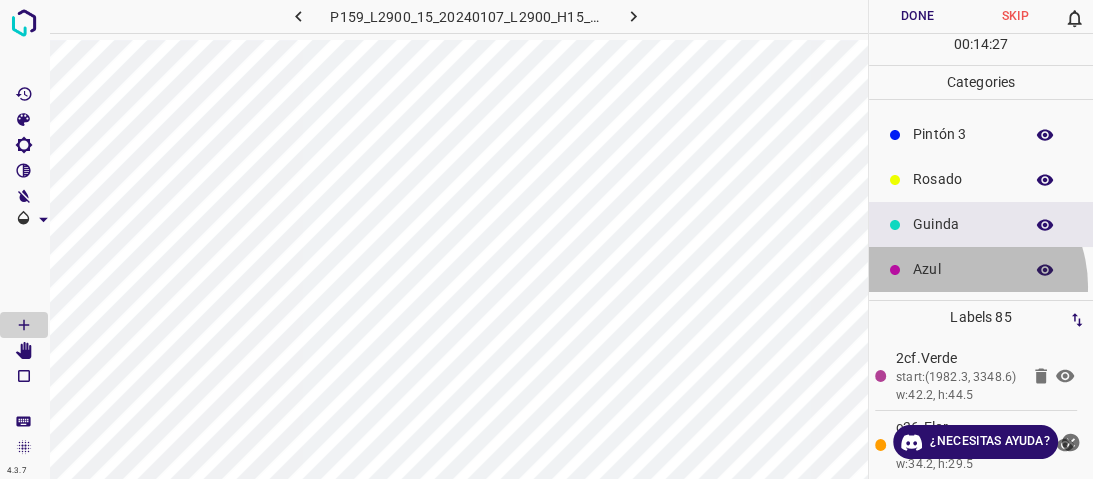 click on "Azul" at bounding box center (981, 269) 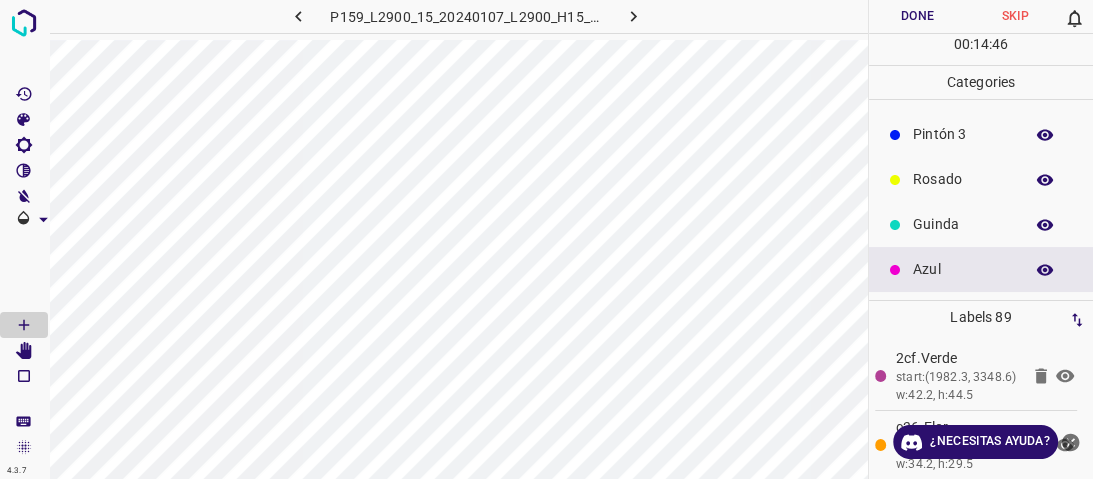 click on "Rosado" at bounding box center (963, 179) 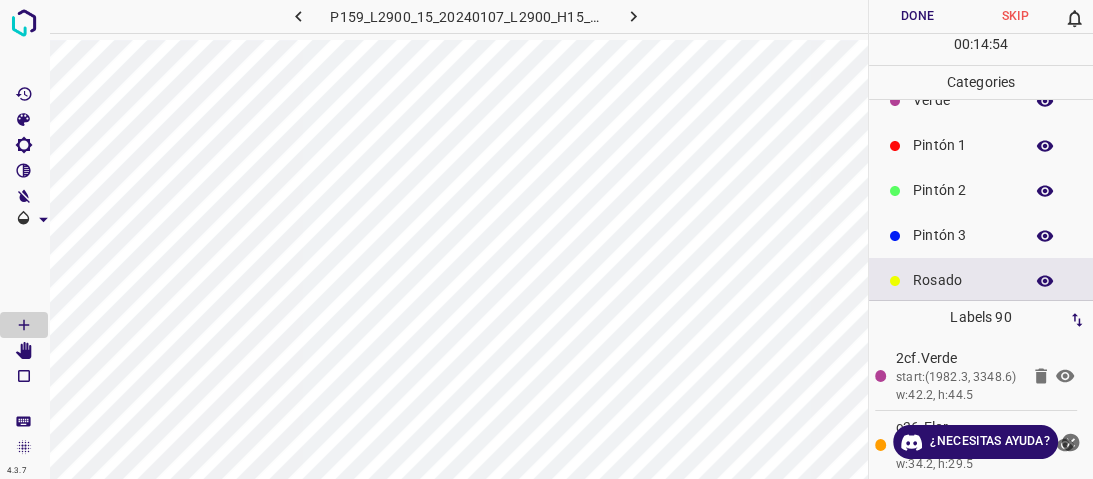 scroll, scrollTop: 16, scrollLeft: 0, axis: vertical 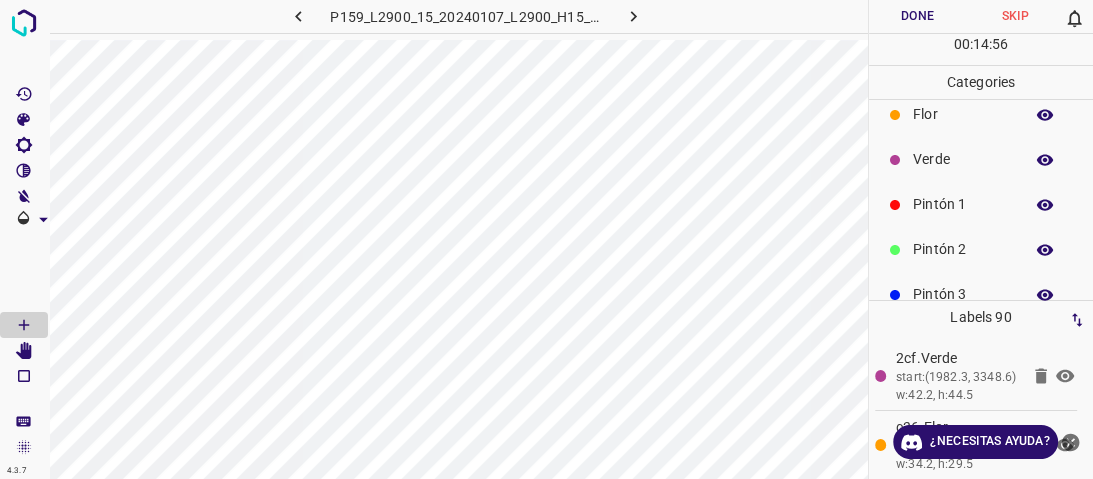 click on "Verde" at bounding box center [981, 159] 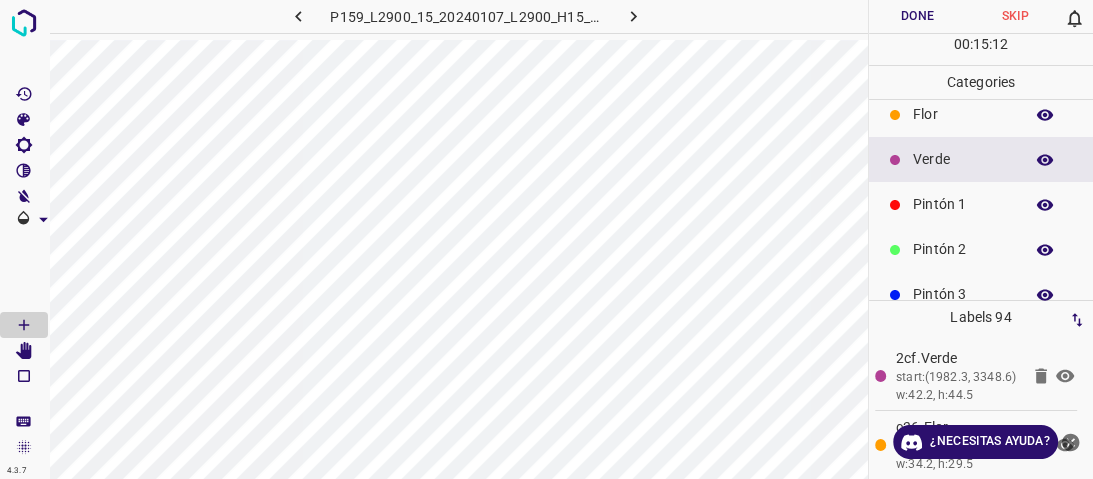click on "Verde" at bounding box center [981, 159] 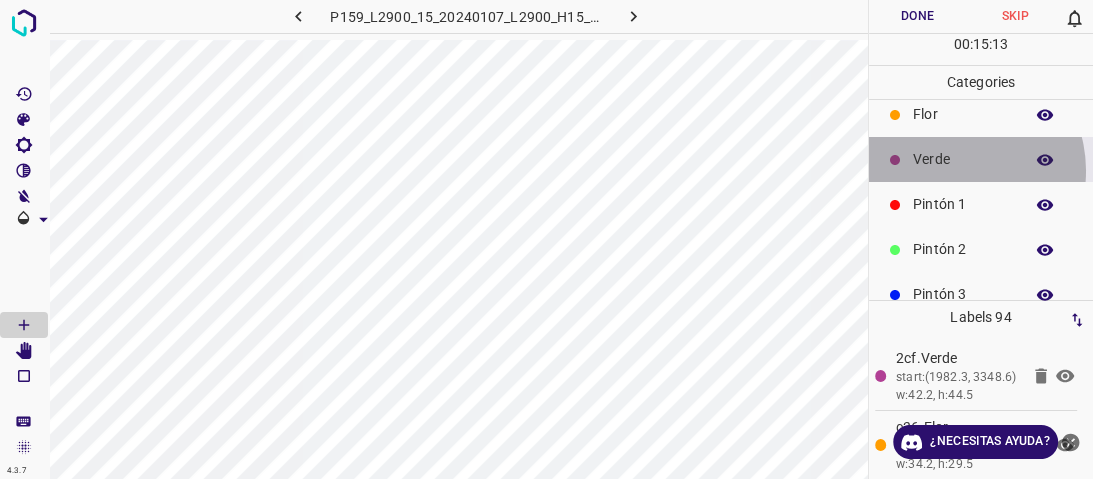 click on "Verde" at bounding box center [981, 159] 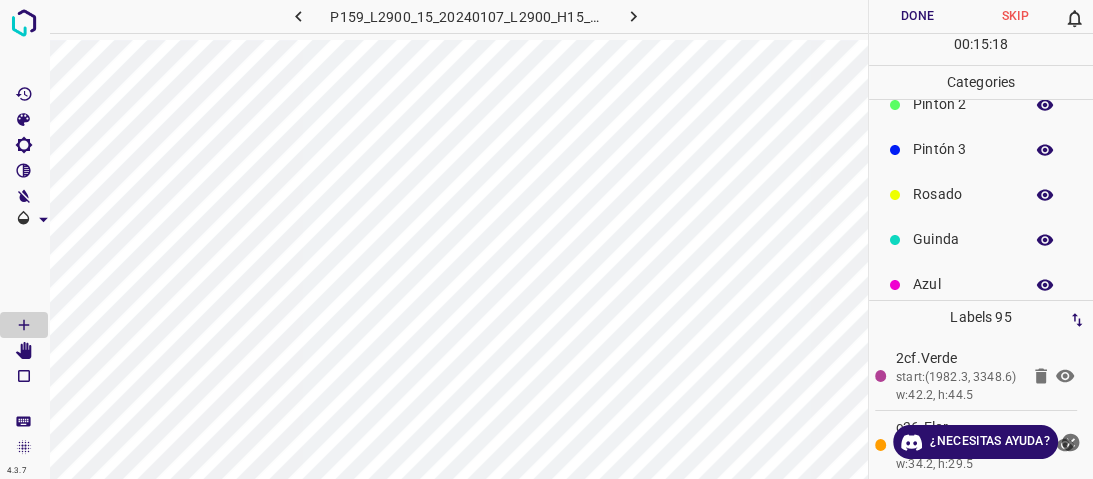 scroll, scrollTop: 176, scrollLeft: 0, axis: vertical 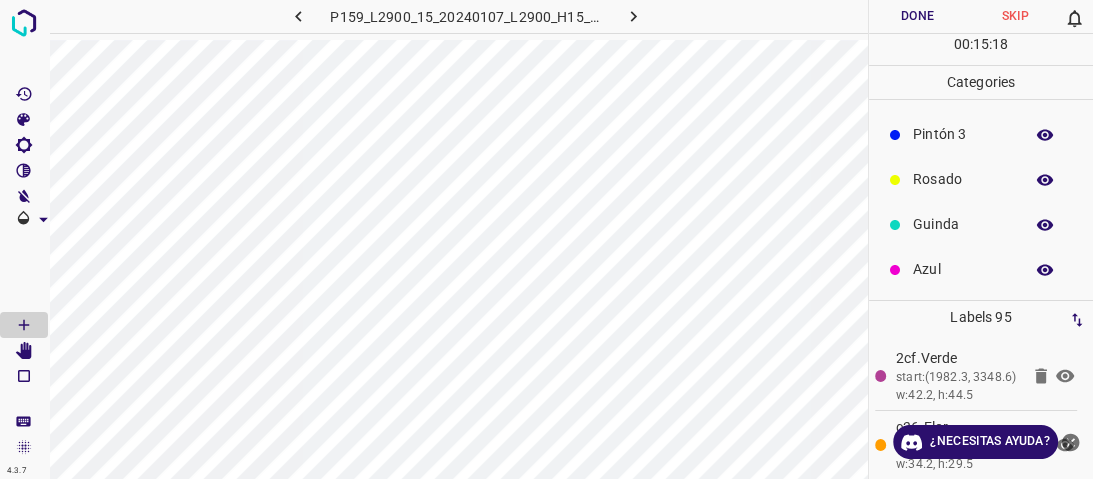 drag, startPoint x: 999, startPoint y: 279, endPoint x: 924, endPoint y: 261, distance: 77.12976 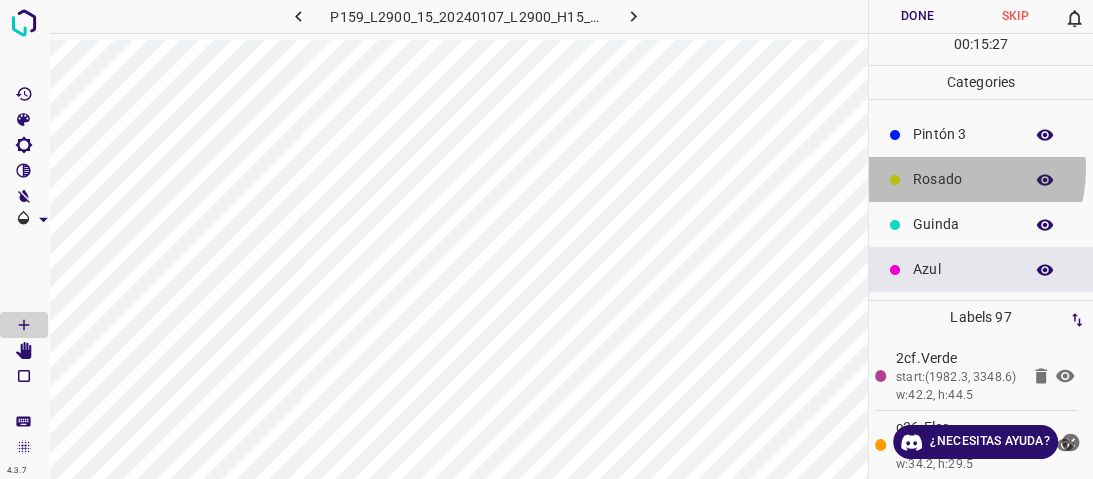 drag, startPoint x: 948, startPoint y: 170, endPoint x: 926, endPoint y: 182, distance: 25.059929 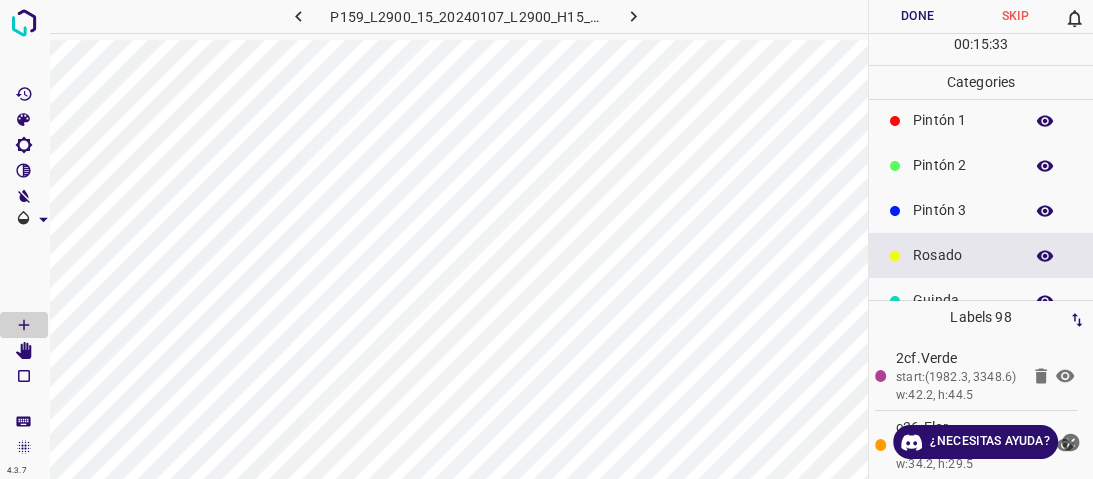 scroll, scrollTop: 96, scrollLeft: 0, axis: vertical 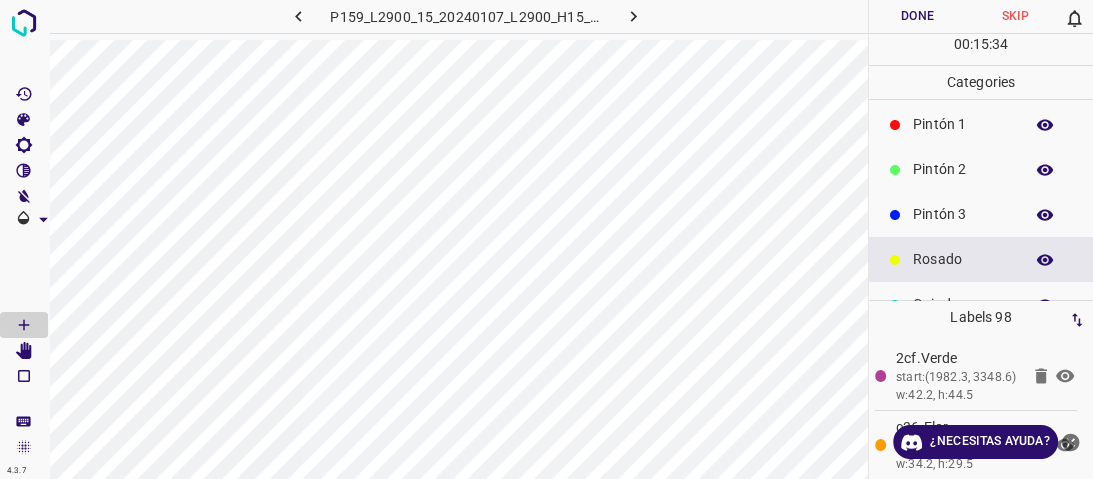 click on "Pintón 1" at bounding box center [963, 124] 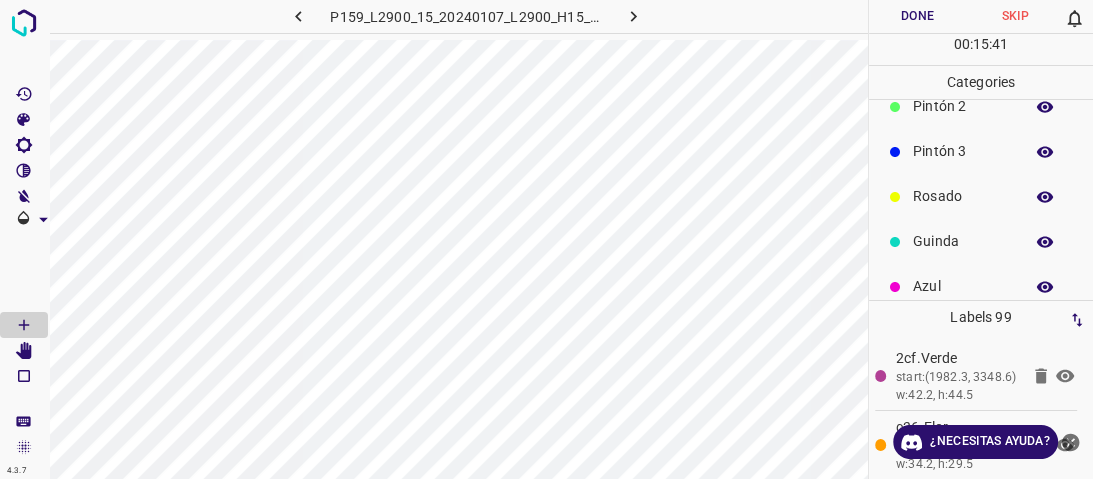 scroll, scrollTop: 176, scrollLeft: 0, axis: vertical 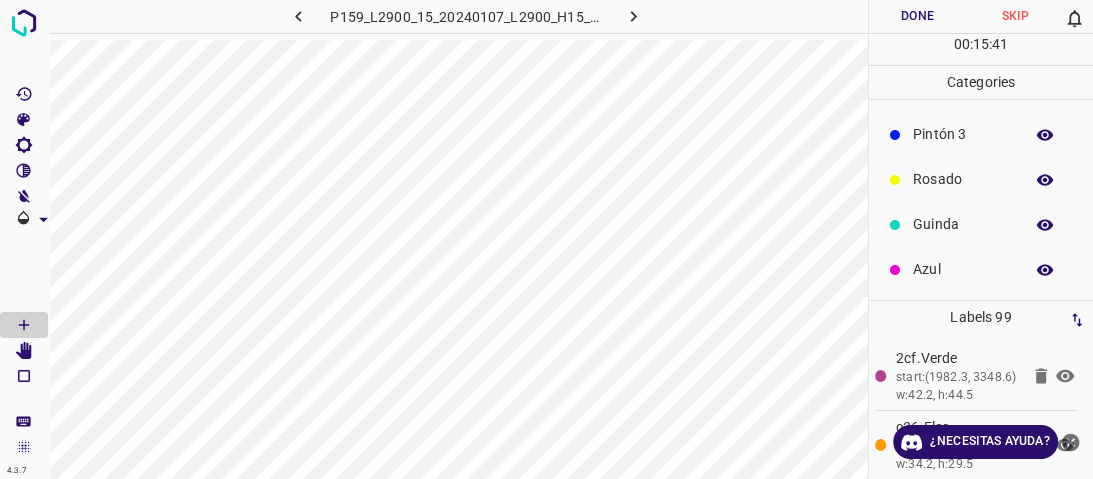 click on "Azul" at bounding box center (963, 269) 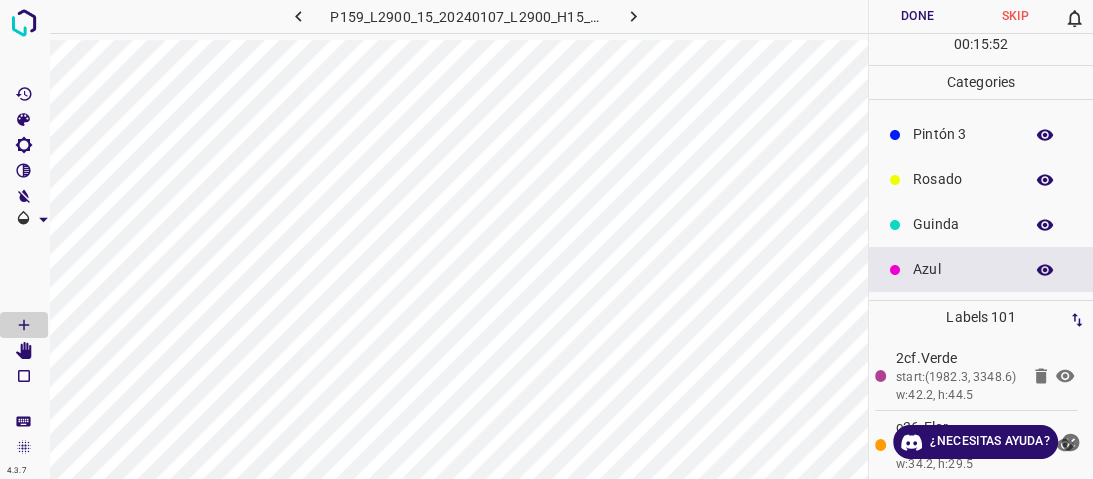 click on "Guinda" at bounding box center [963, 224] 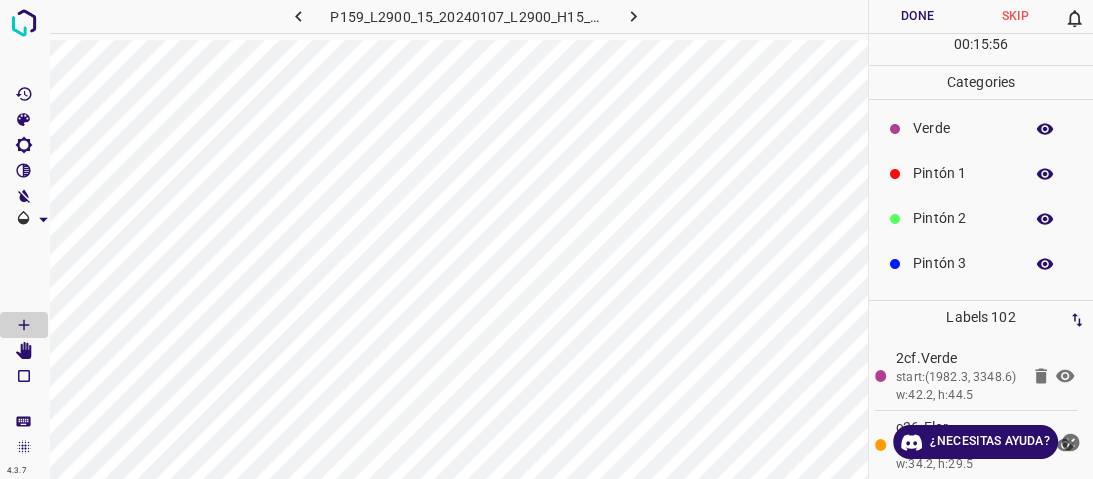 scroll, scrollTop: 0, scrollLeft: 0, axis: both 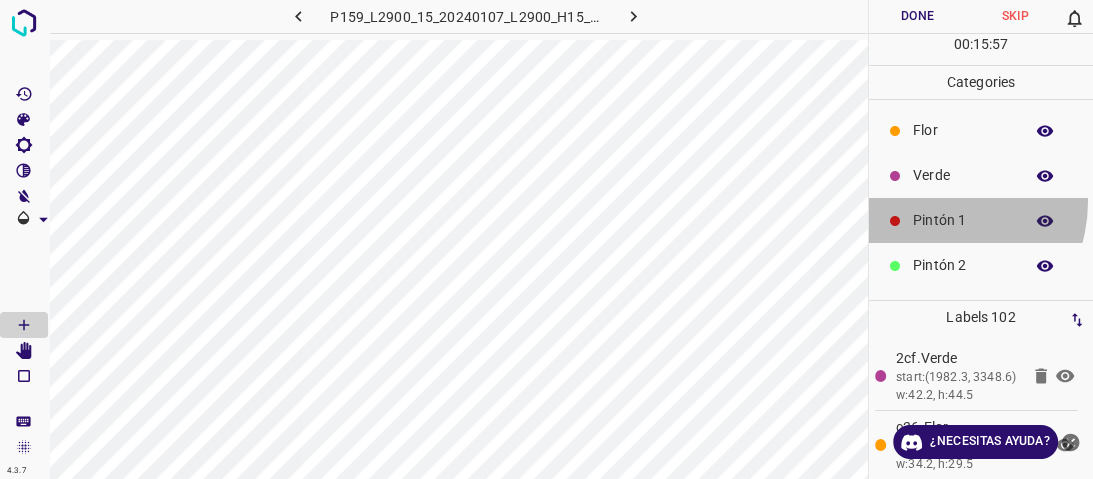 click on "Pintón 1" at bounding box center [981, 220] 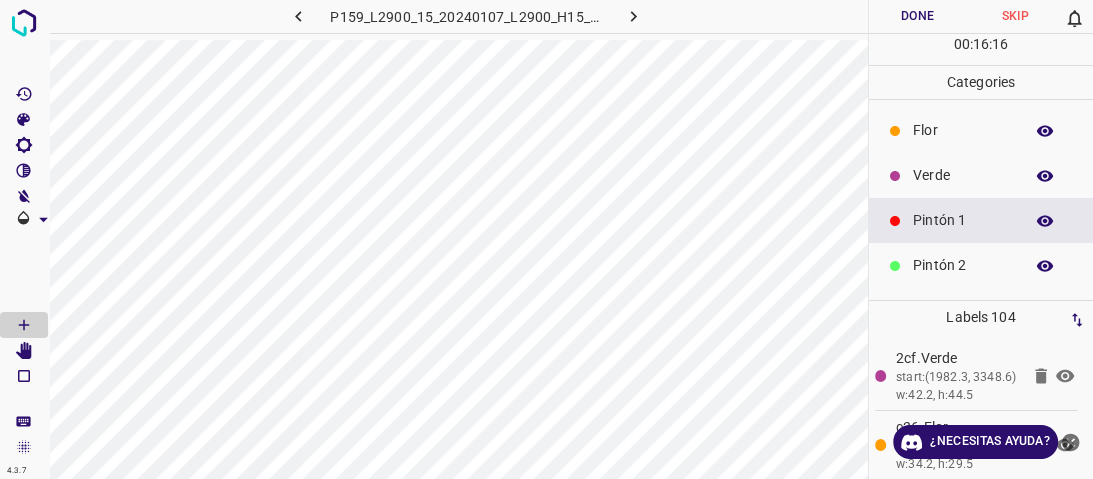 click on "Flor" at bounding box center [963, 130] 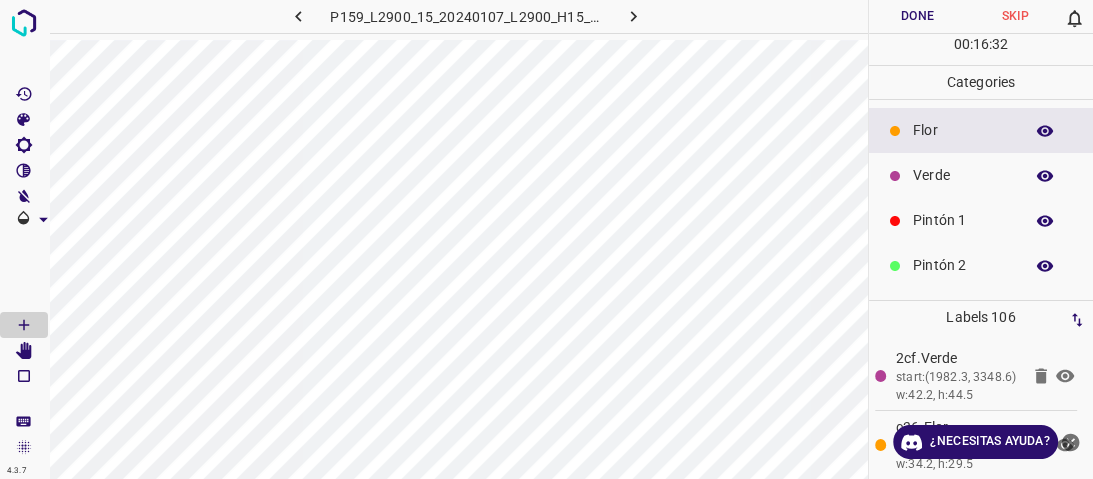 click on "Verde" at bounding box center (963, 175) 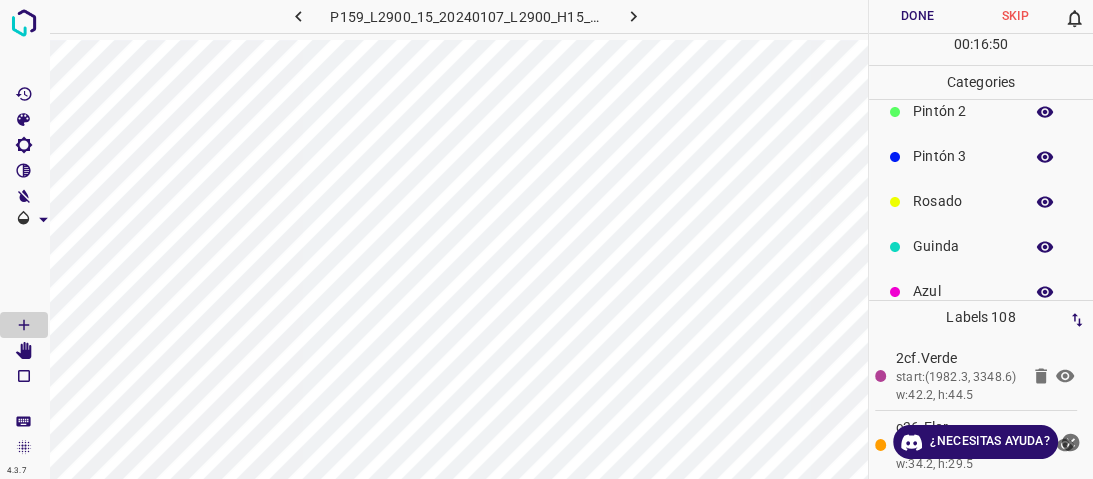 scroll, scrollTop: 160, scrollLeft: 0, axis: vertical 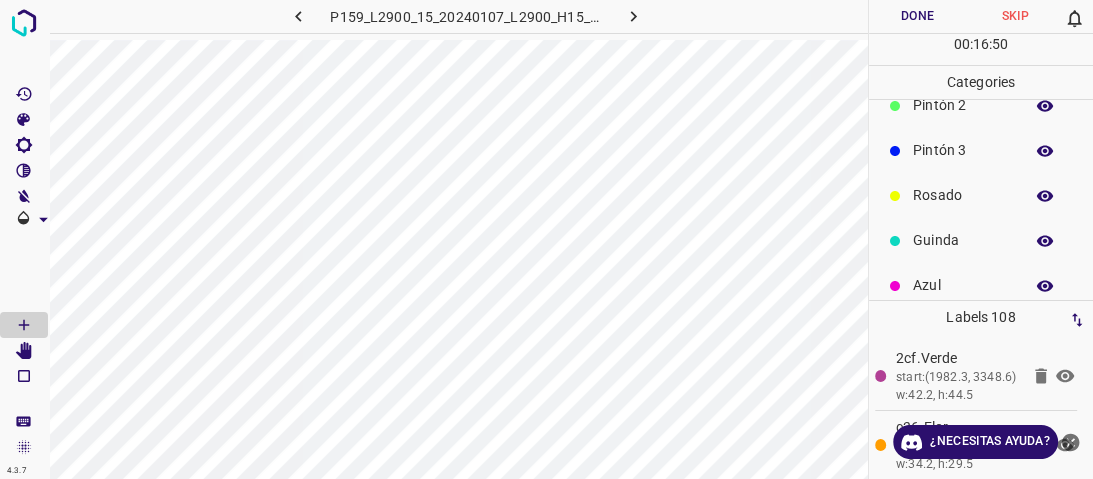 click on "Rosado" at bounding box center (981, 195) 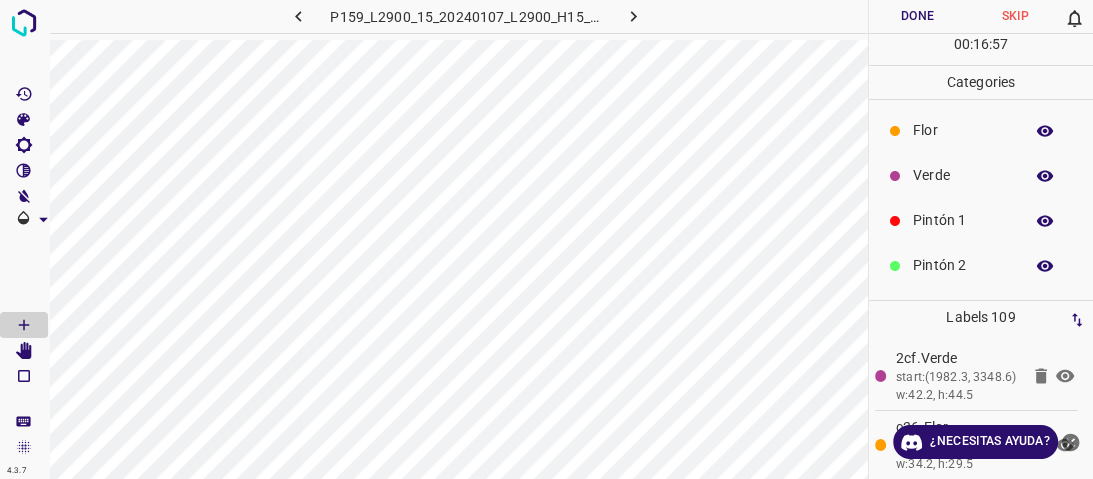 scroll, scrollTop: 0, scrollLeft: 0, axis: both 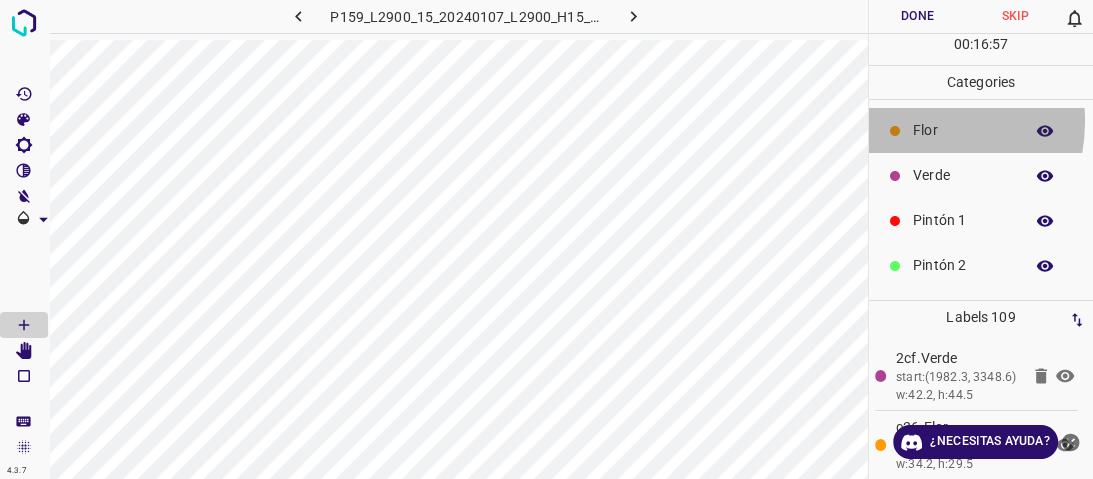 click on "Flor" at bounding box center [981, 130] 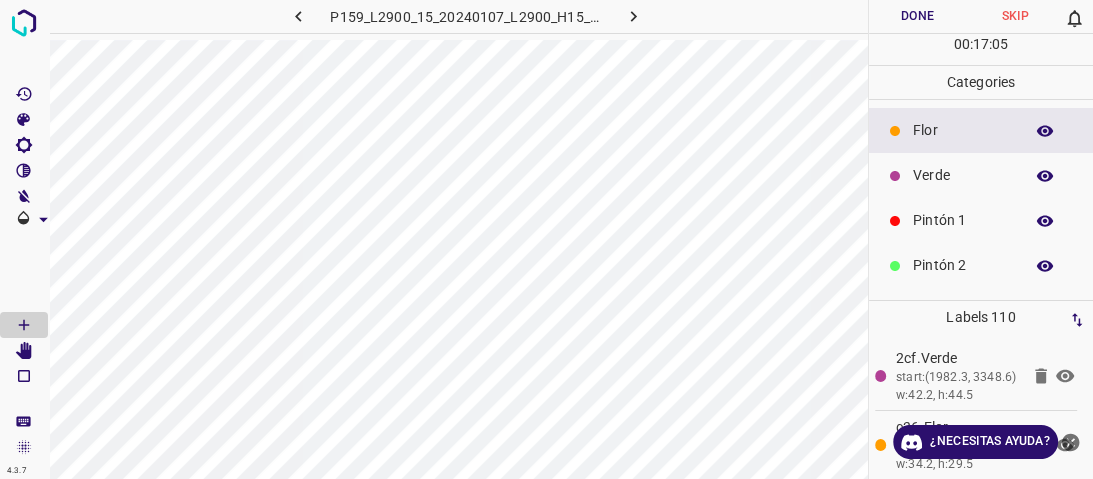 click on "Verde" at bounding box center [981, 175] 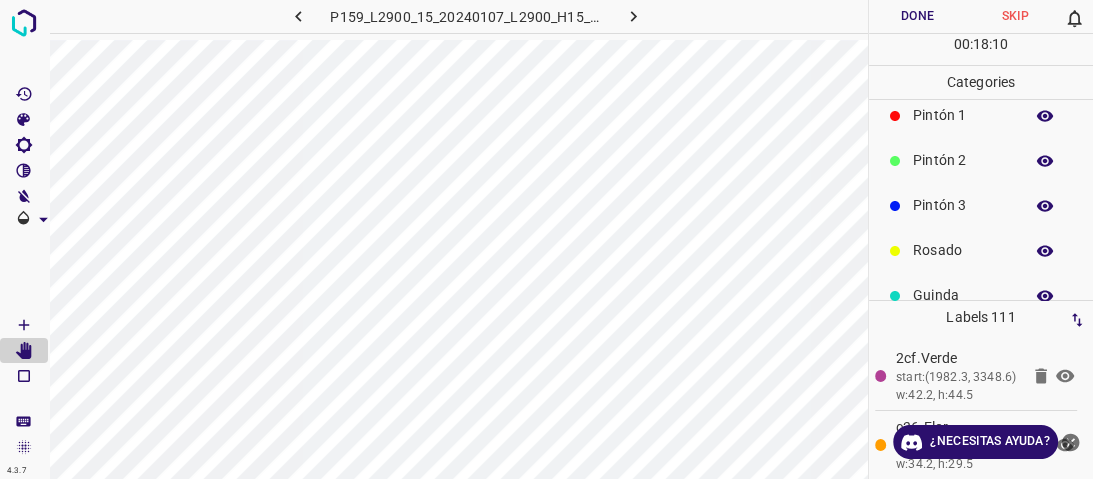 scroll, scrollTop: 176, scrollLeft: 0, axis: vertical 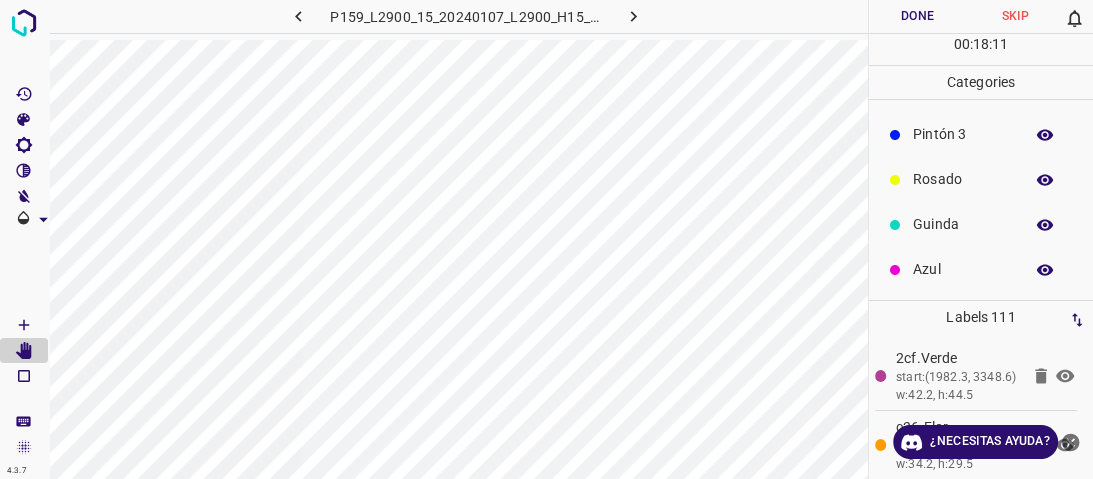 click 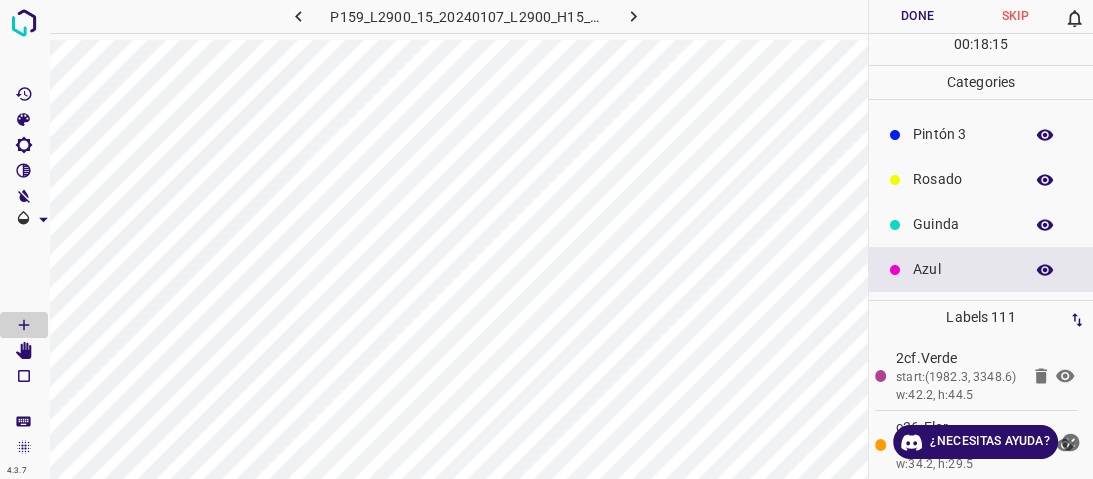 click on "Guinda" at bounding box center (981, 224) 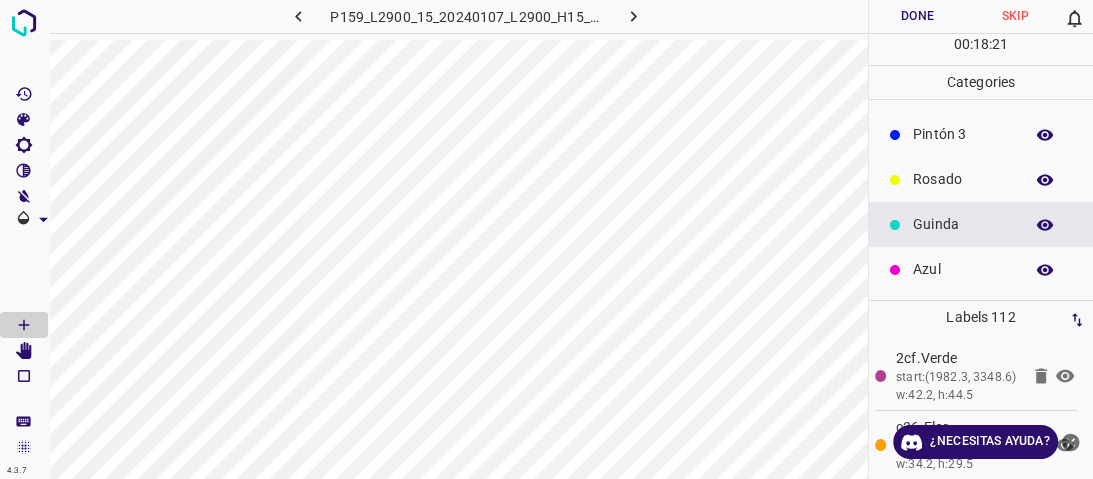scroll, scrollTop: 96, scrollLeft: 0, axis: vertical 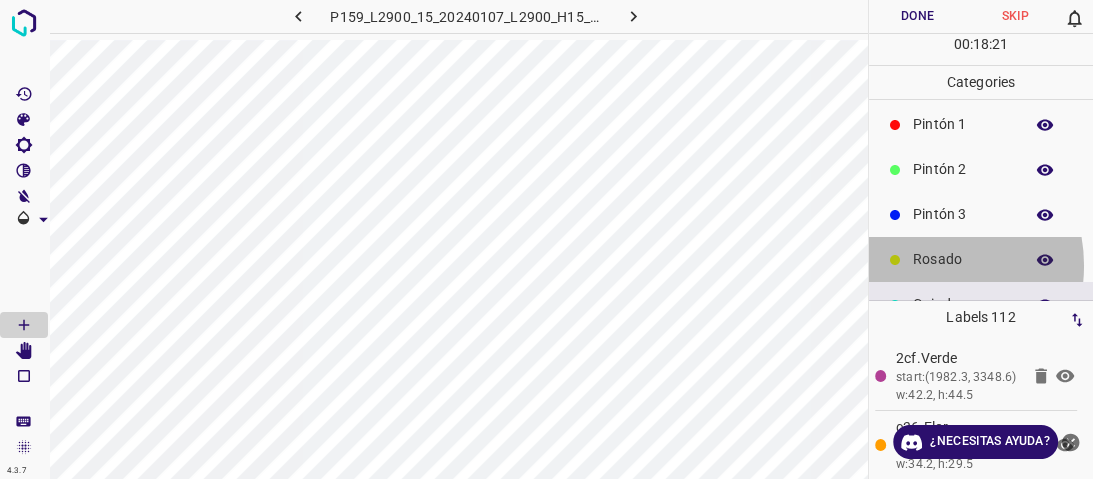 click on "Rosado" at bounding box center (963, 259) 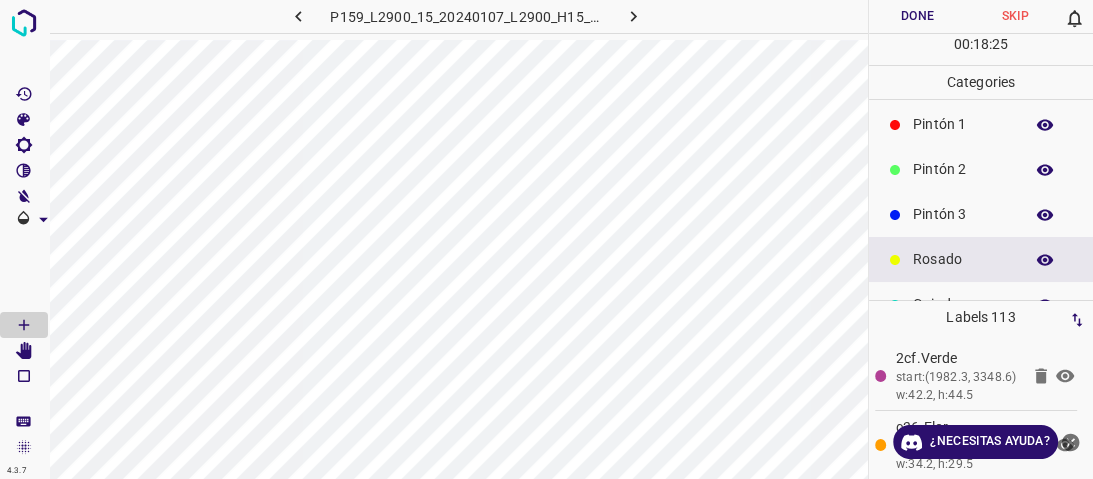 scroll, scrollTop: 0, scrollLeft: 0, axis: both 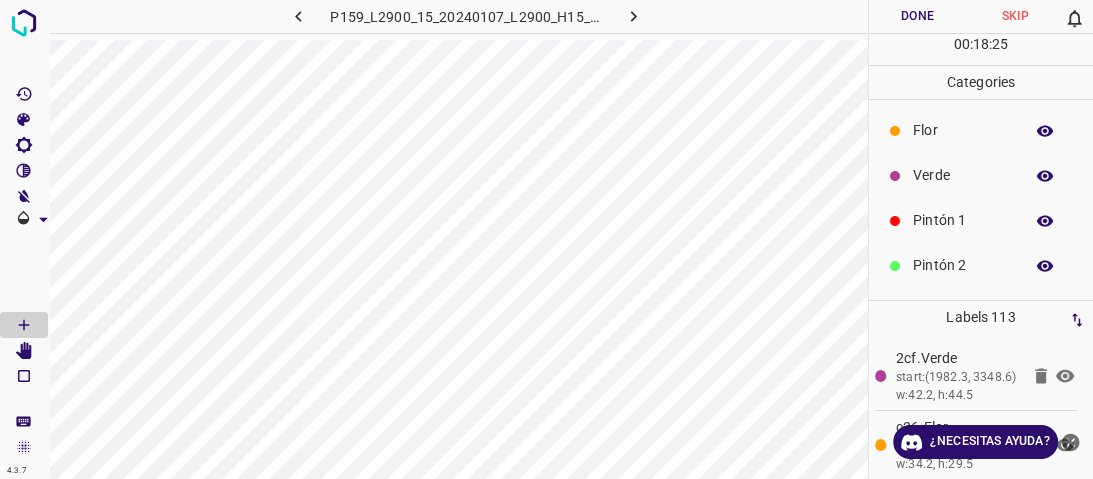 click on "Verde" at bounding box center (963, 175) 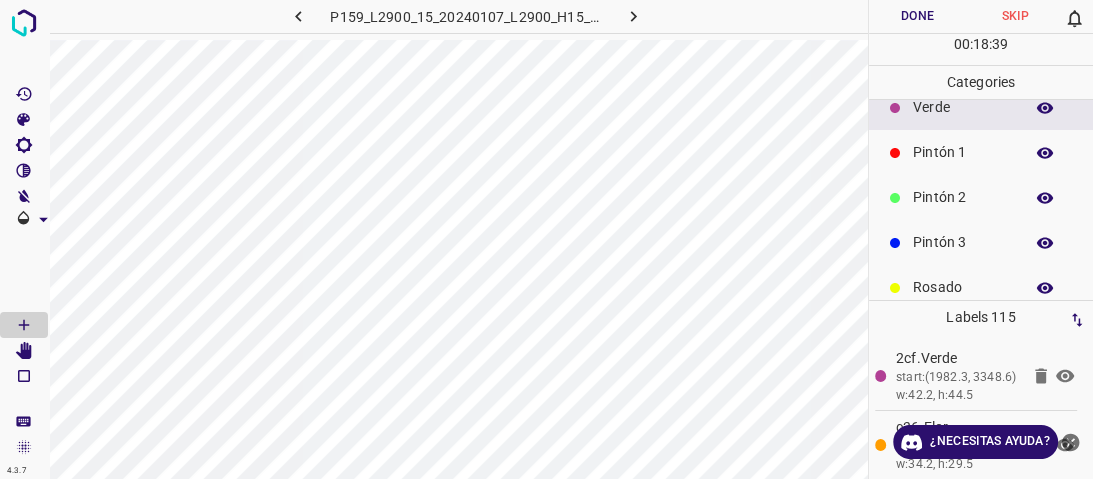 scroll, scrollTop: 160, scrollLeft: 0, axis: vertical 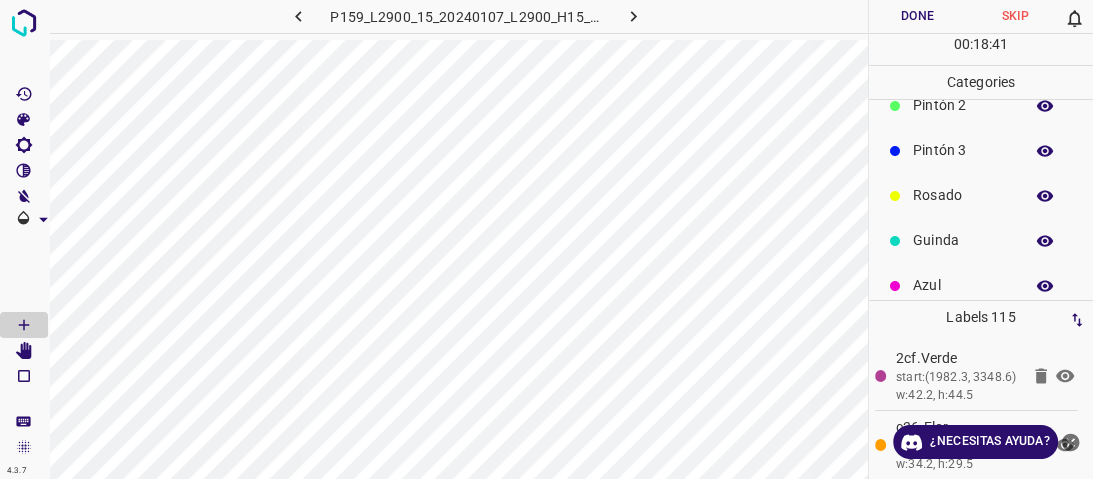 click on "Rosado" at bounding box center [963, 195] 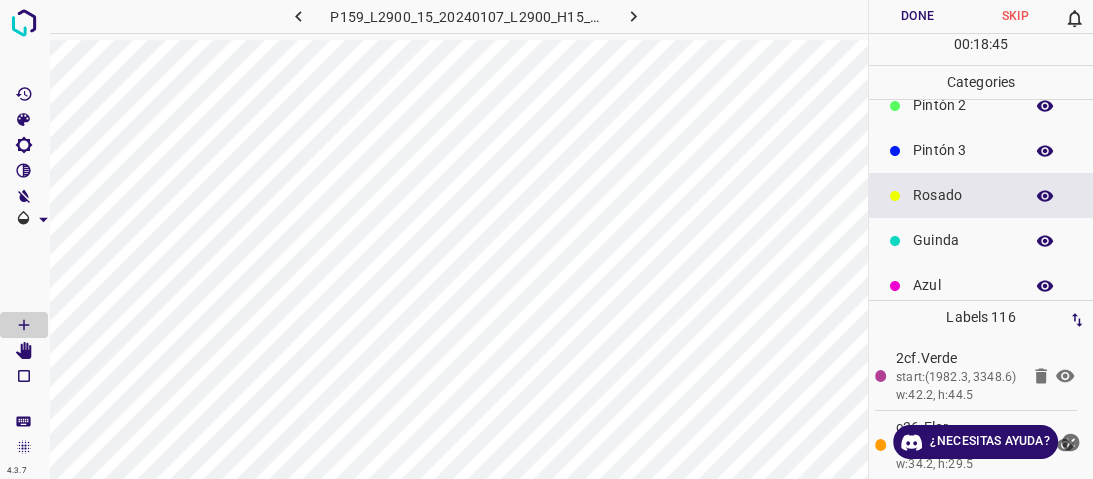 click on "Guinda" at bounding box center [963, 240] 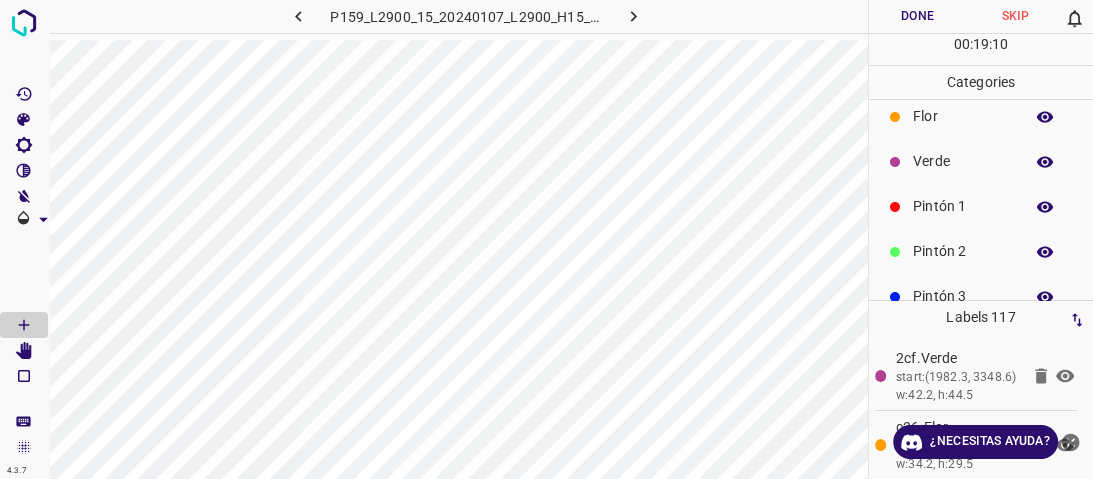 scroll, scrollTop: 0, scrollLeft: 0, axis: both 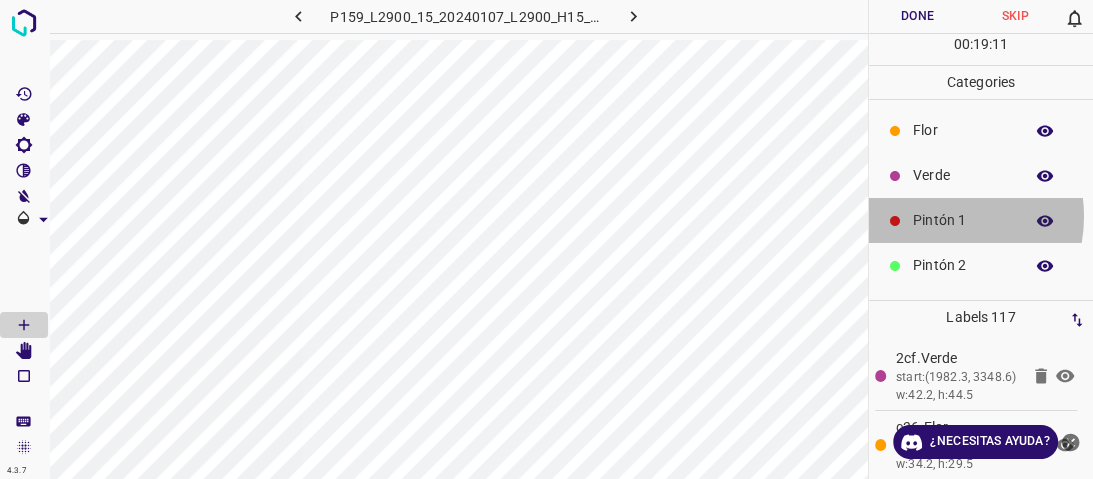 click on "Pintón 1" at bounding box center (963, 220) 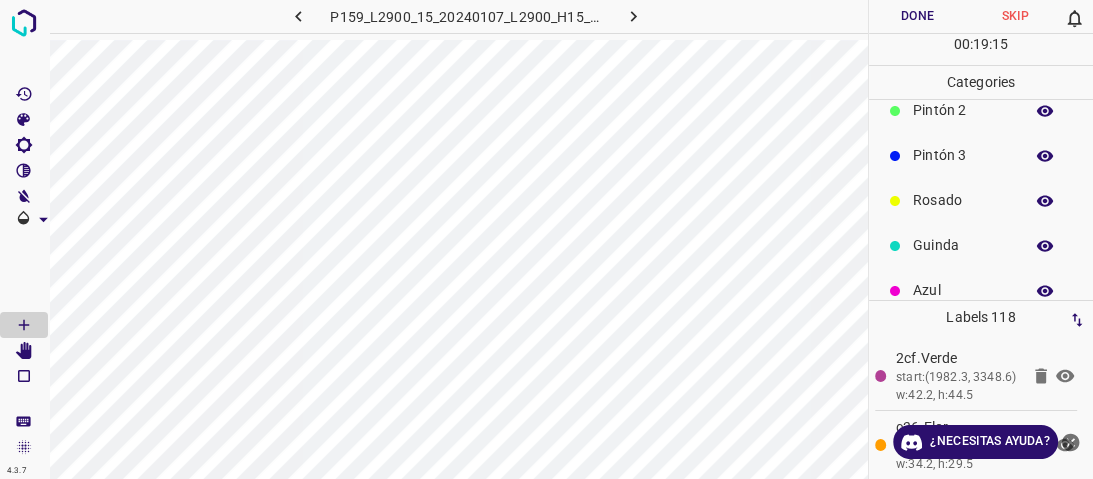 scroll, scrollTop: 160, scrollLeft: 0, axis: vertical 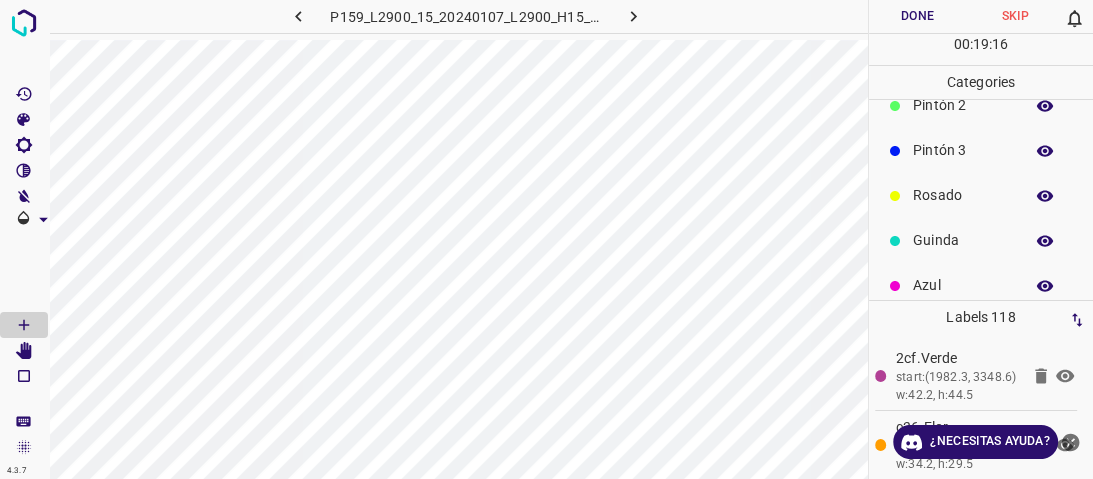 click on "Azul" at bounding box center [981, 285] 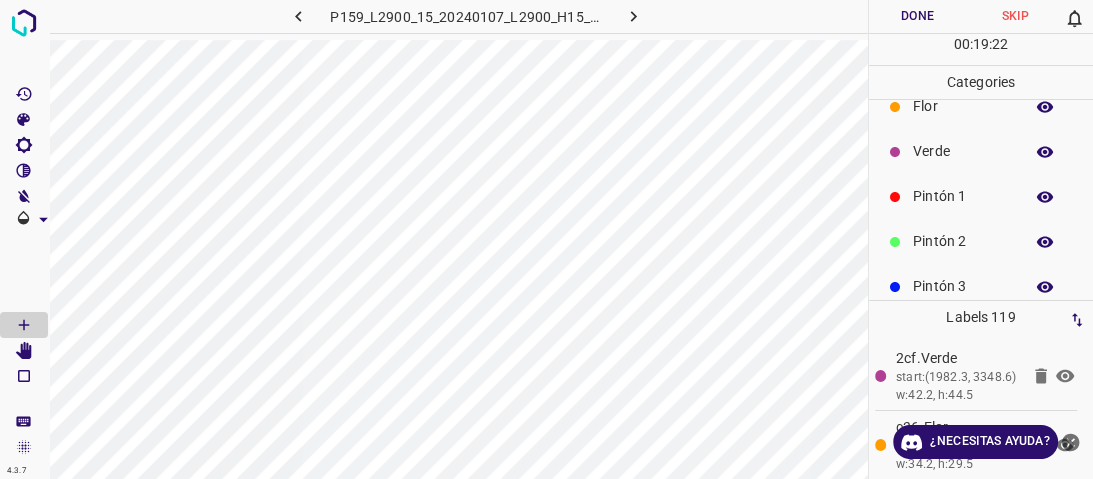 scroll, scrollTop: 0, scrollLeft: 0, axis: both 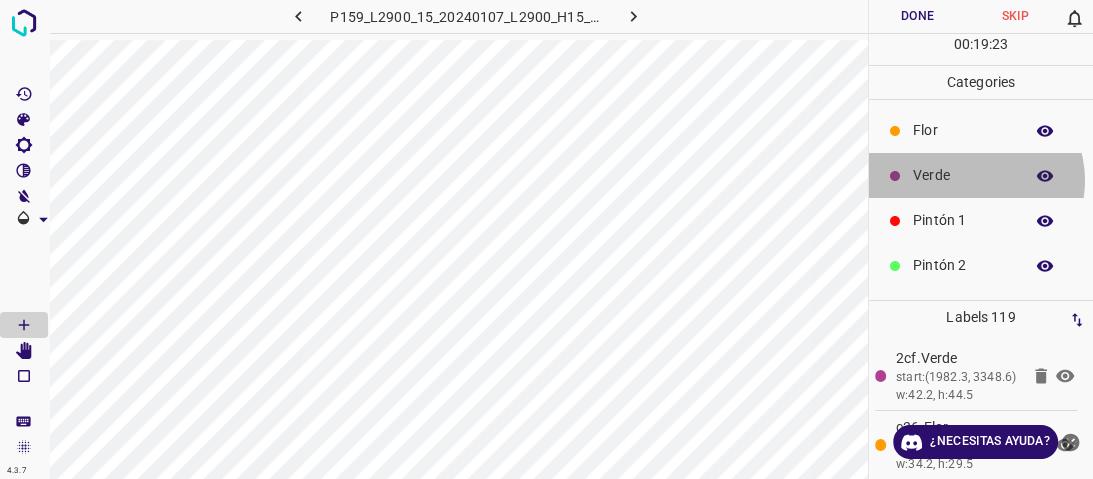 click on "Verde" at bounding box center [963, 175] 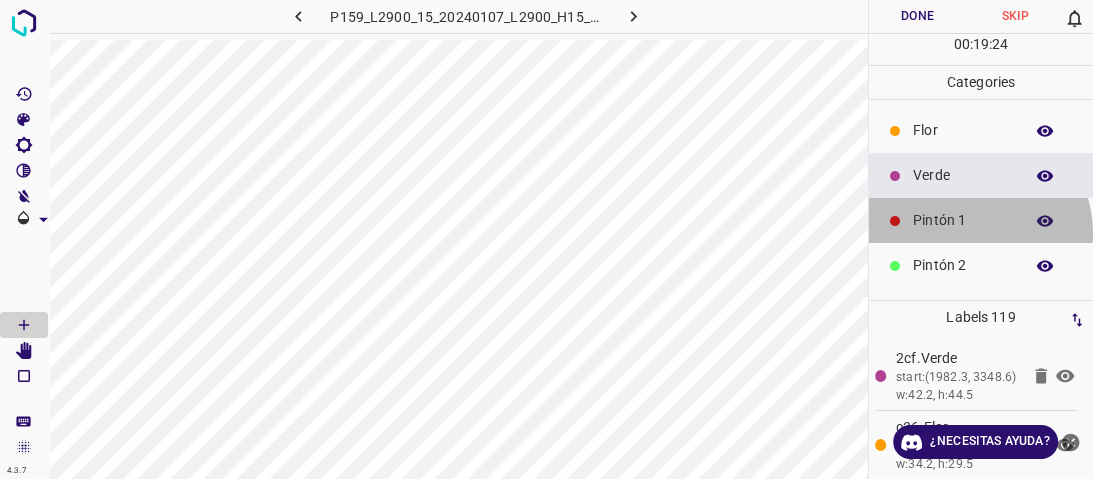 click on "Pintón 1" at bounding box center (981, 220) 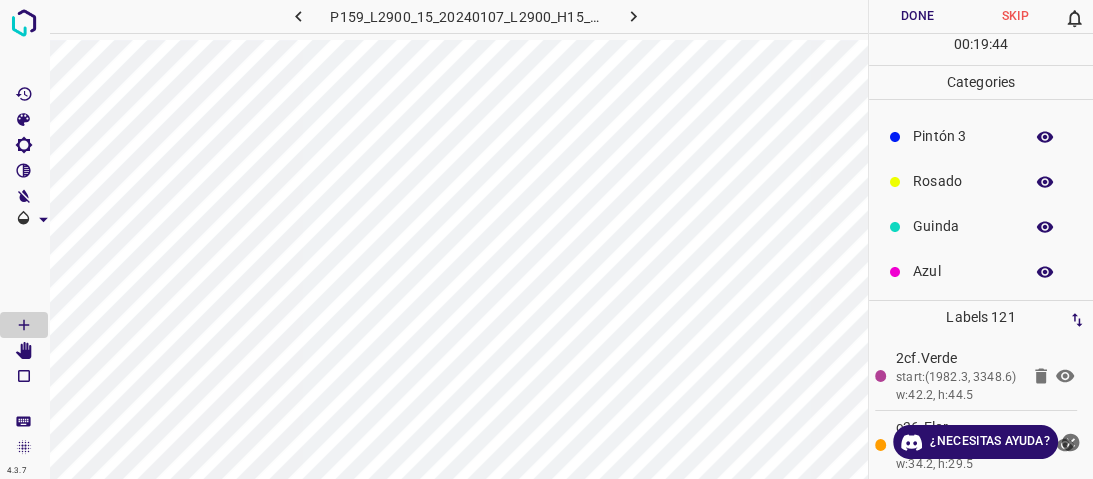 scroll, scrollTop: 176, scrollLeft: 0, axis: vertical 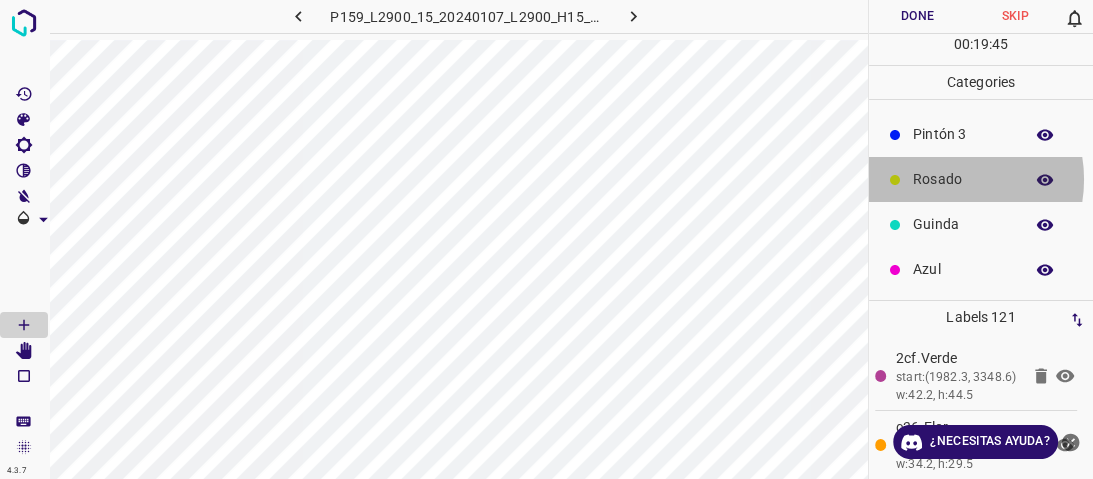 click on "Rosado" at bounding box center (963, 179) 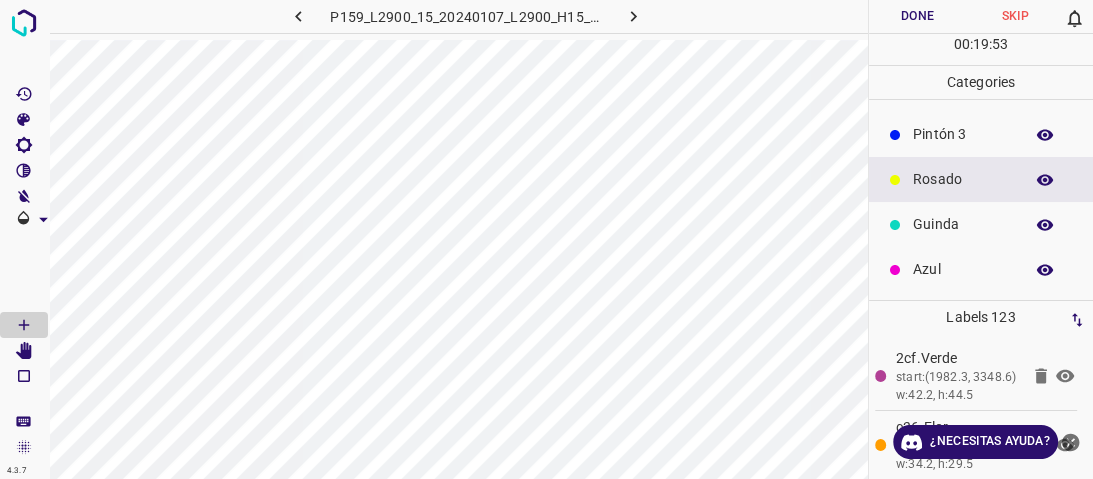 click on "Azul" at bounding box center (963, 269) 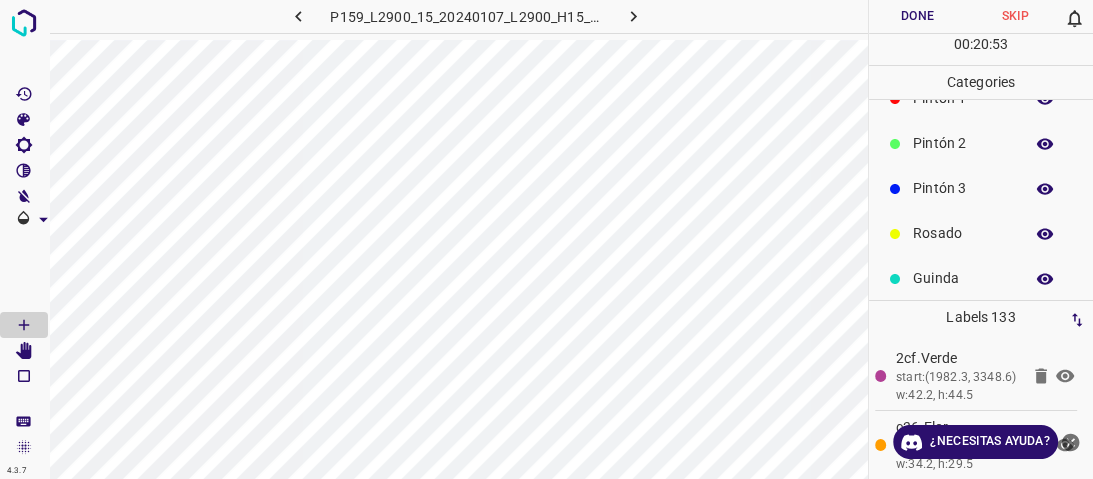 scroll, scrollTop: 16, scrollLeft: 0, axis: vertical 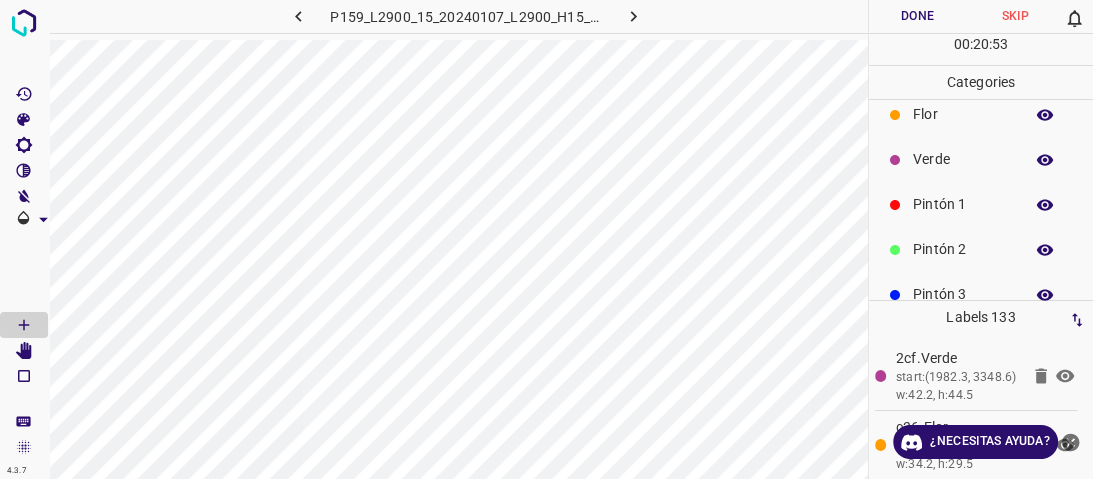 click on "Pintón 1" at bounding box center [963, 204] 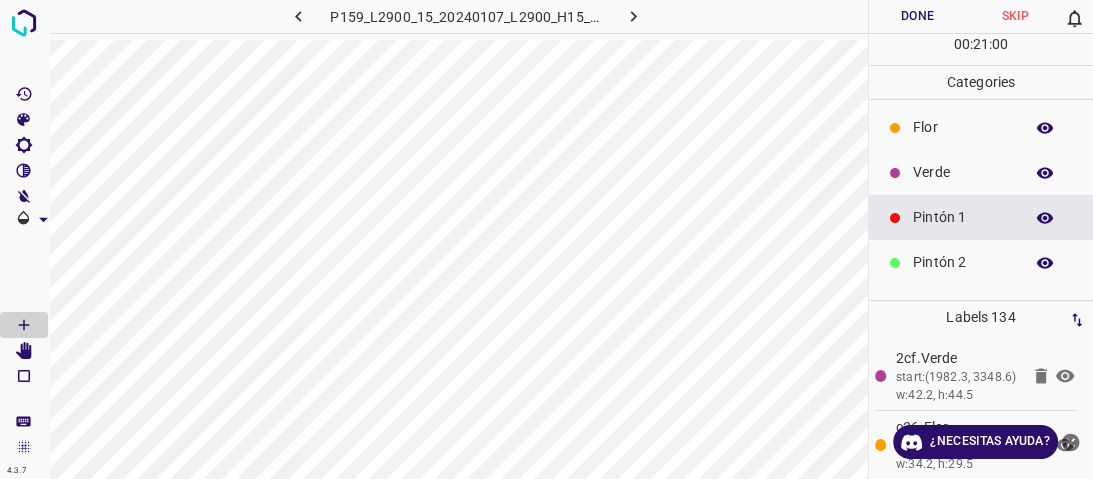 scroll, scrollTop: 0, scrollLeft: 0, axis: both 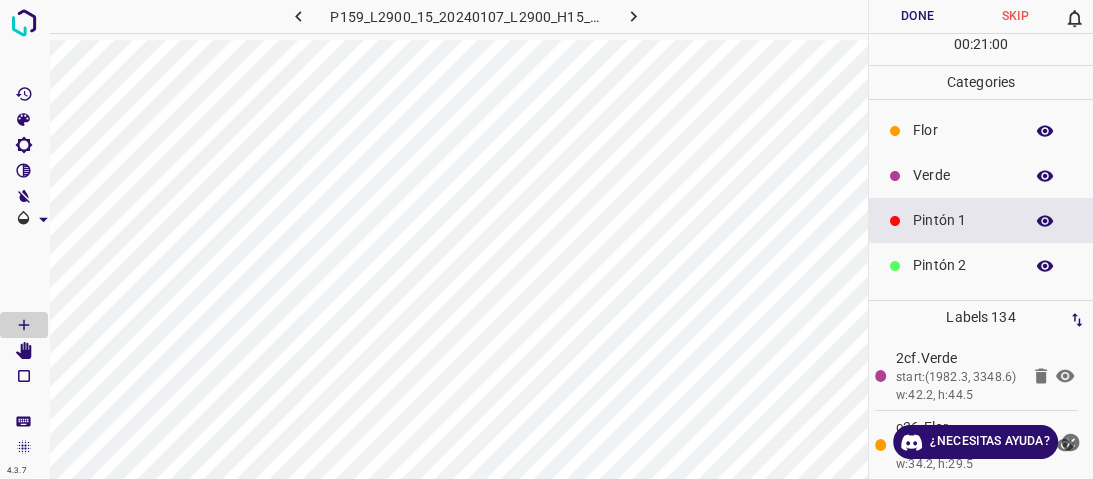 click on "Flor" at bounding box center (981, 130) 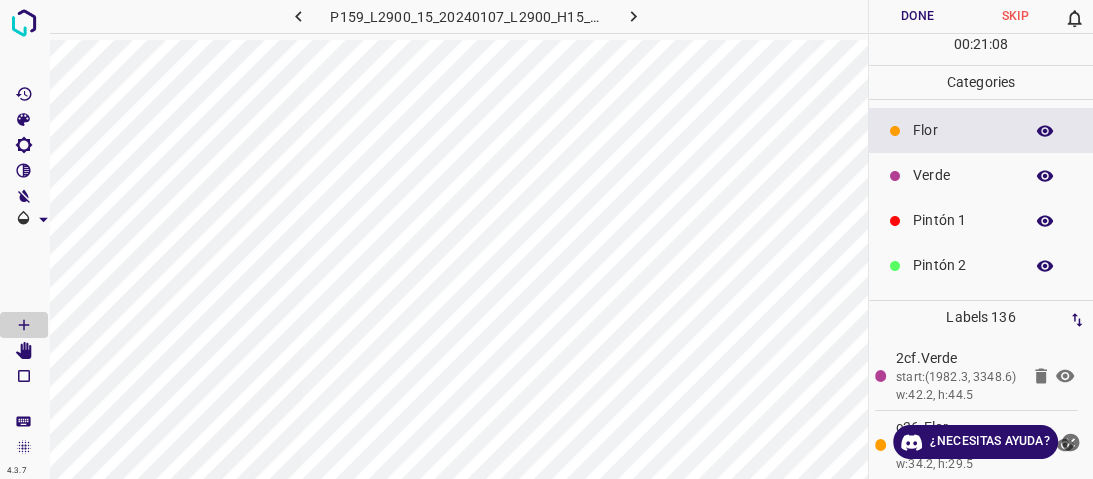 click on "Pintón 1" at bounding box center (963, 220) 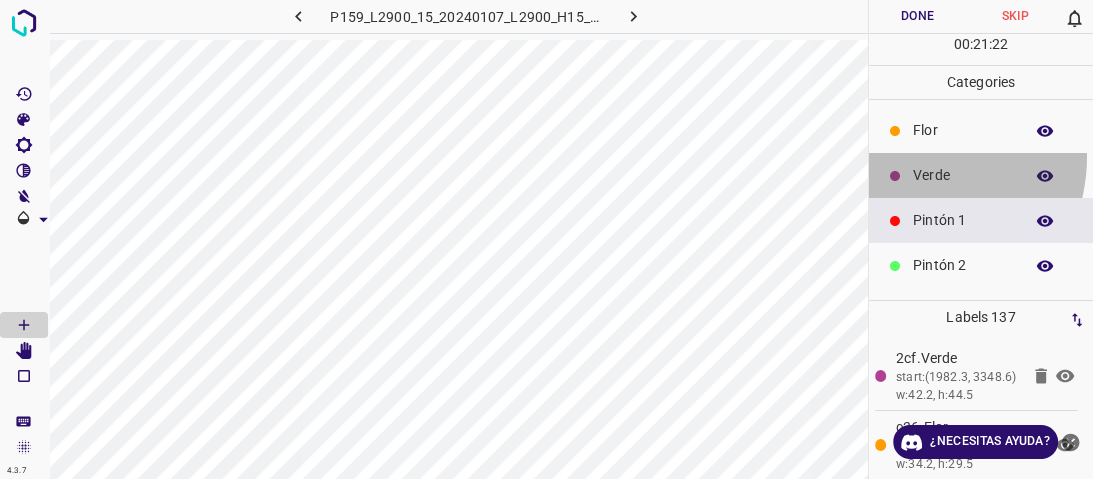click on "Verde" at bounding box center (981, 175) 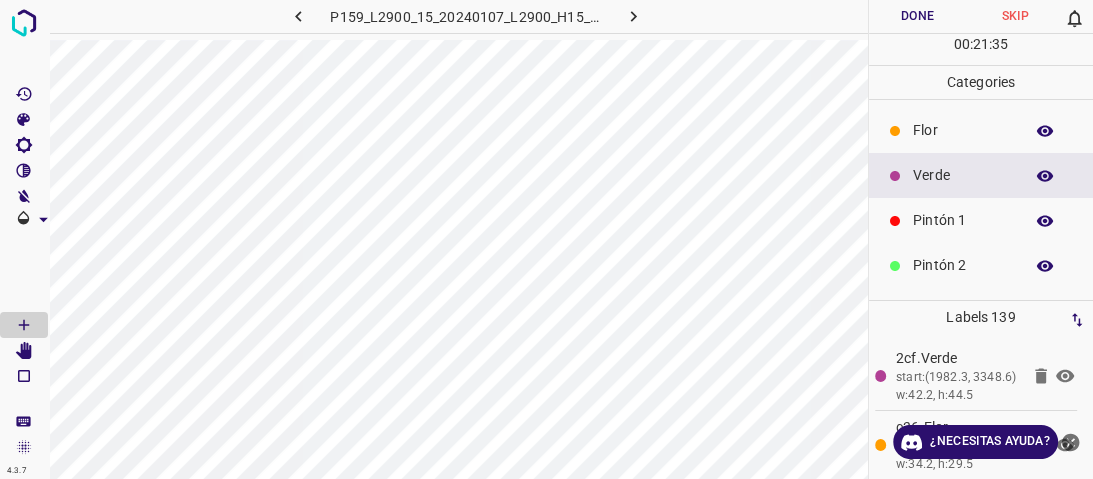 click on "Pintón 1" at bounding box center (963, 220) 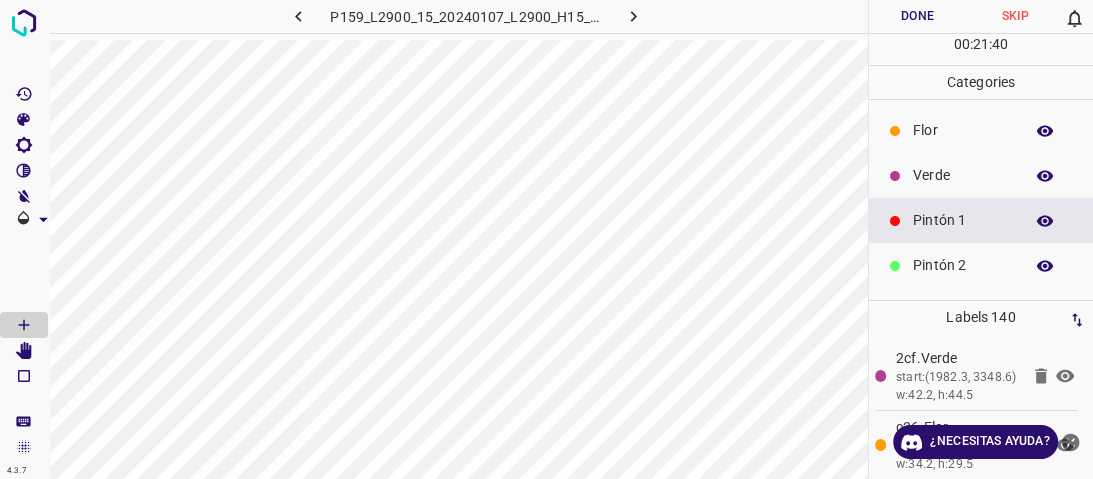 click on "Pintón 1" at bounding box center [981, 220] 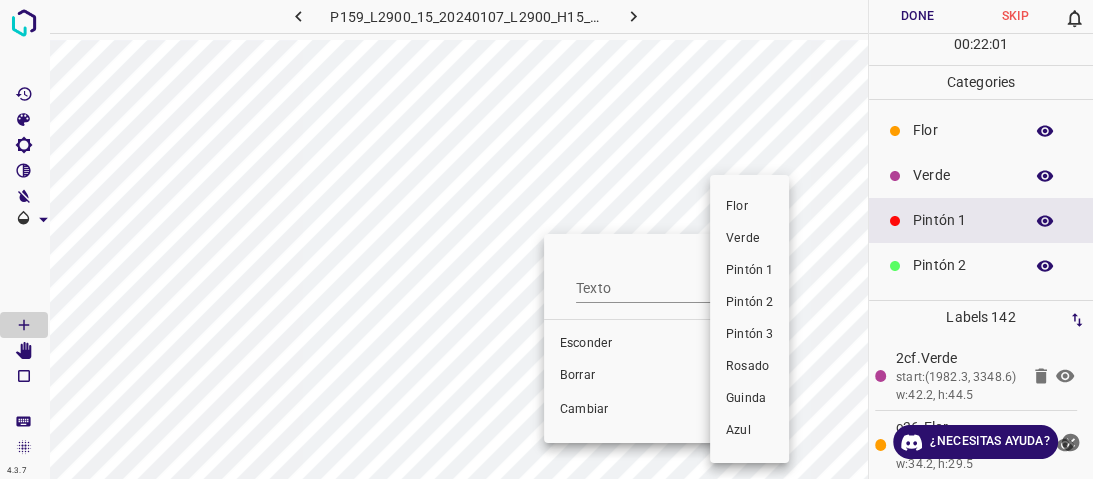 click on "Pintón 2" at bounding box center [749, 302] 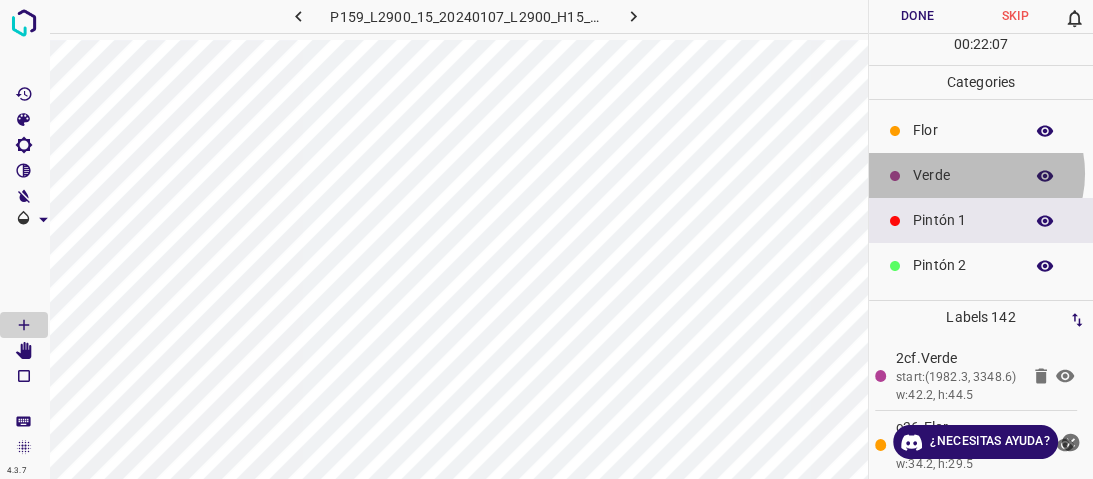 click on "Verde" at bounding box center (963, 175) 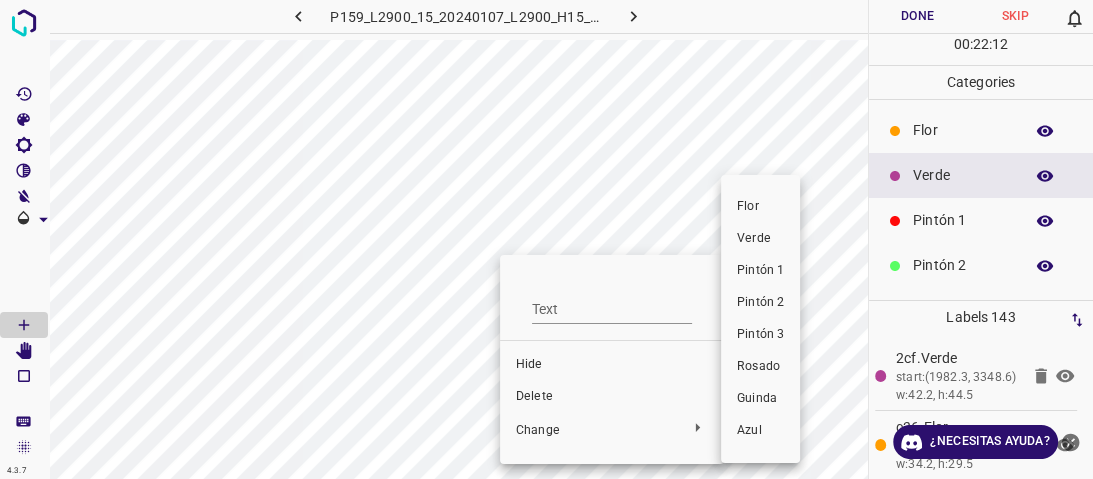 click on "Pintón 1" at bounding box center [760, 271] 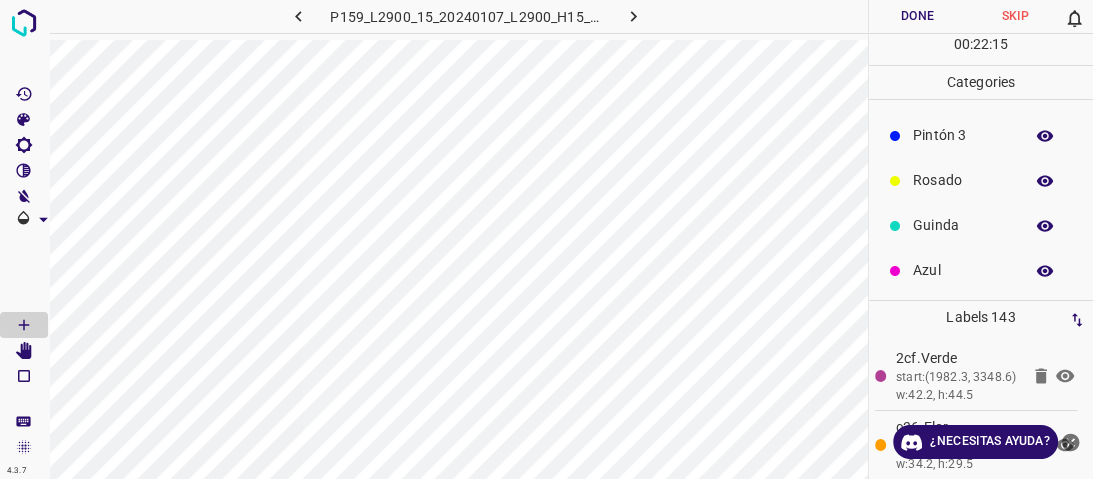 scroll, scrollTop: 176, scrollLeft: 0, axis: vertical 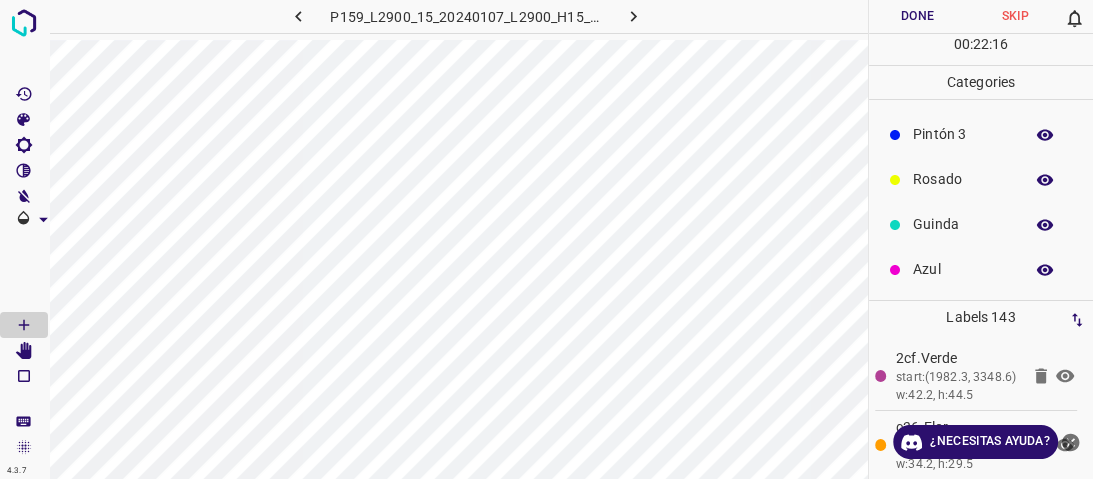 click on "Azul" at bounding box center (963, 269) 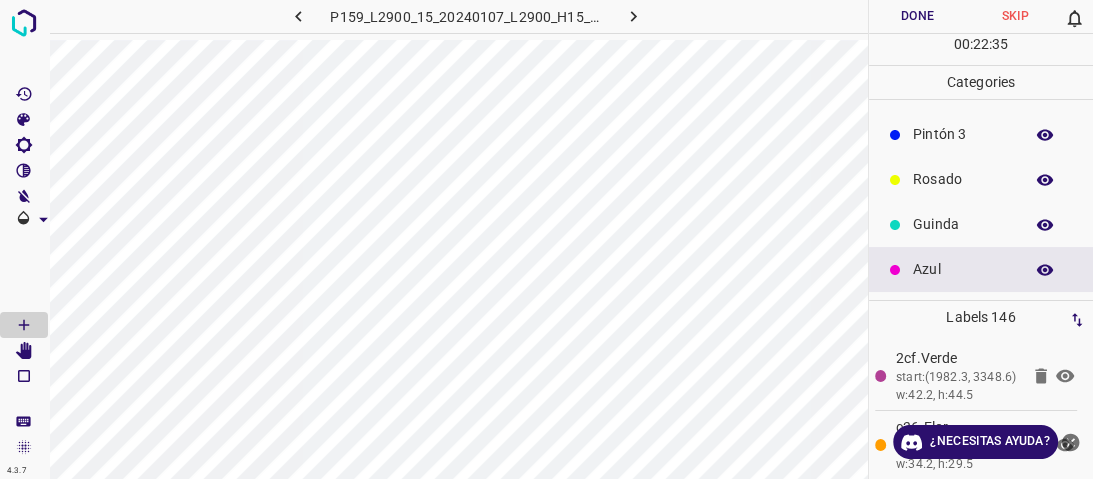 scroll, scrollTop: 0, scrollLeft: 0, axis: both 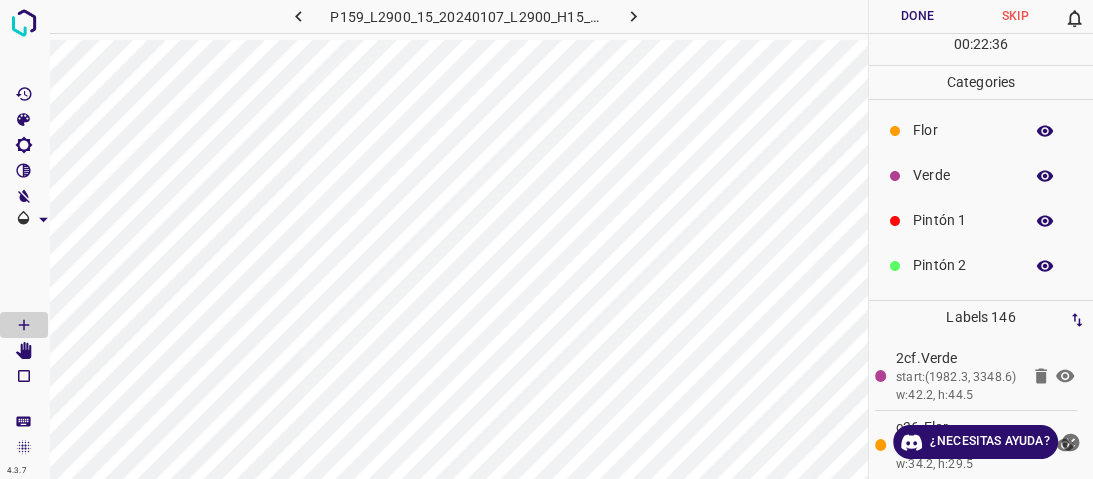 click on "Verde" at bounding box center (963, 175) 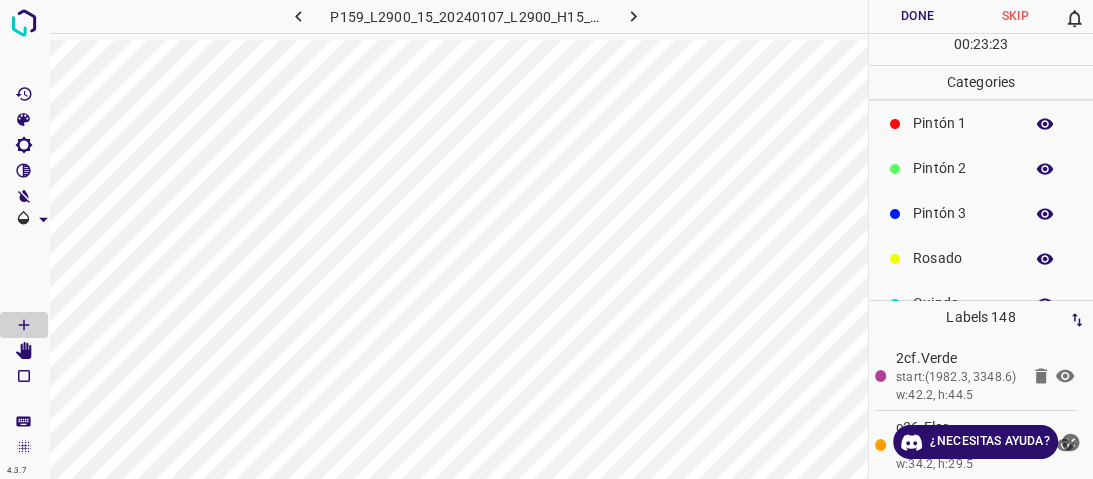scroll, scrollTop: 176, scrollLeft: 0, axis: vertical 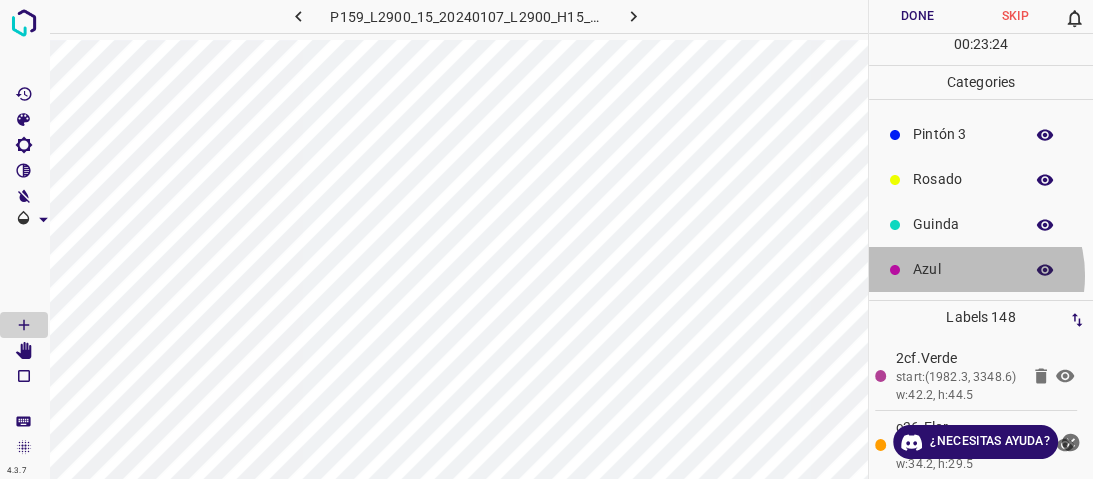 drag, startPoint x: 956, startPoint y: 275, endPoint x: 945, endPoint y: 269, distance: 12.529964 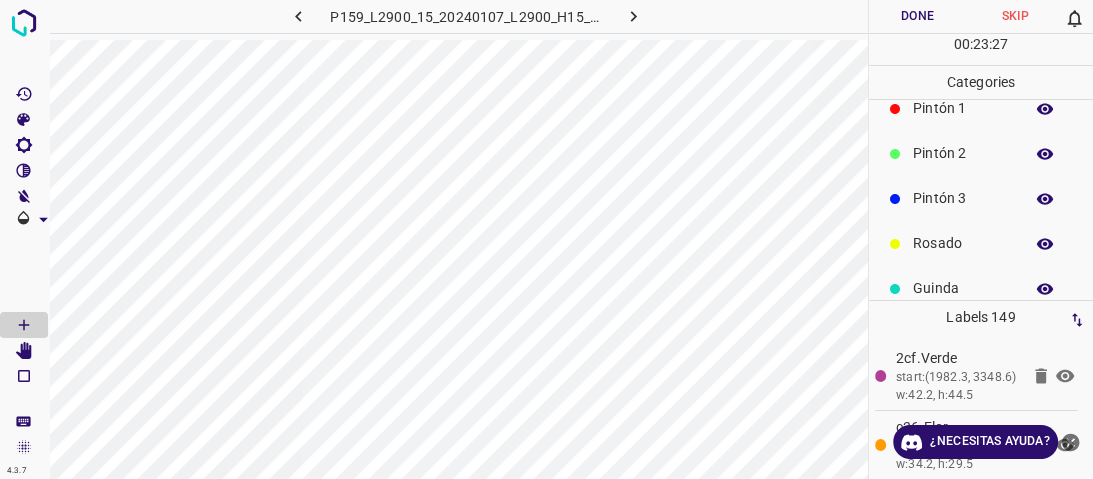 scroll, scrollTop: 16, scrollLeft: 0, axis: vertical 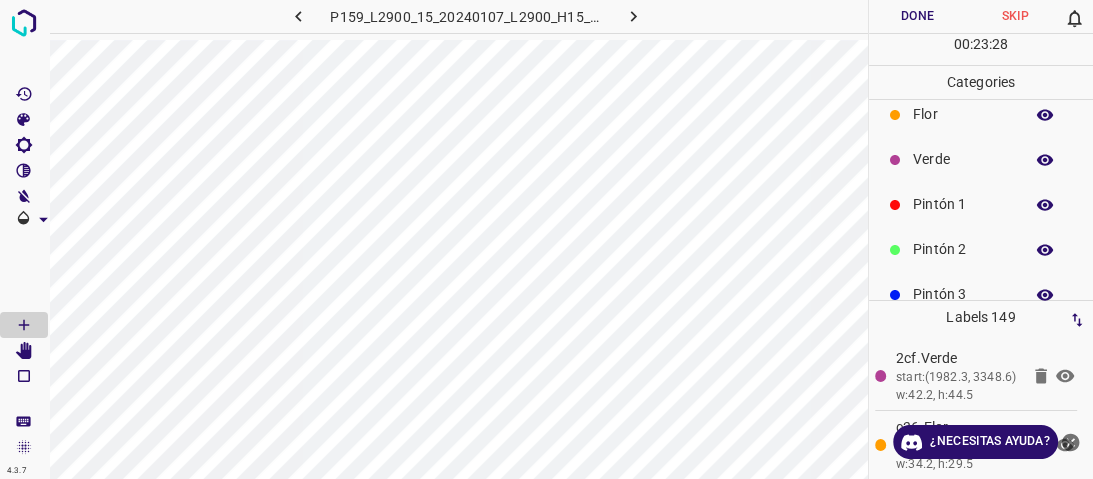 click at bounding box center (895, 205) 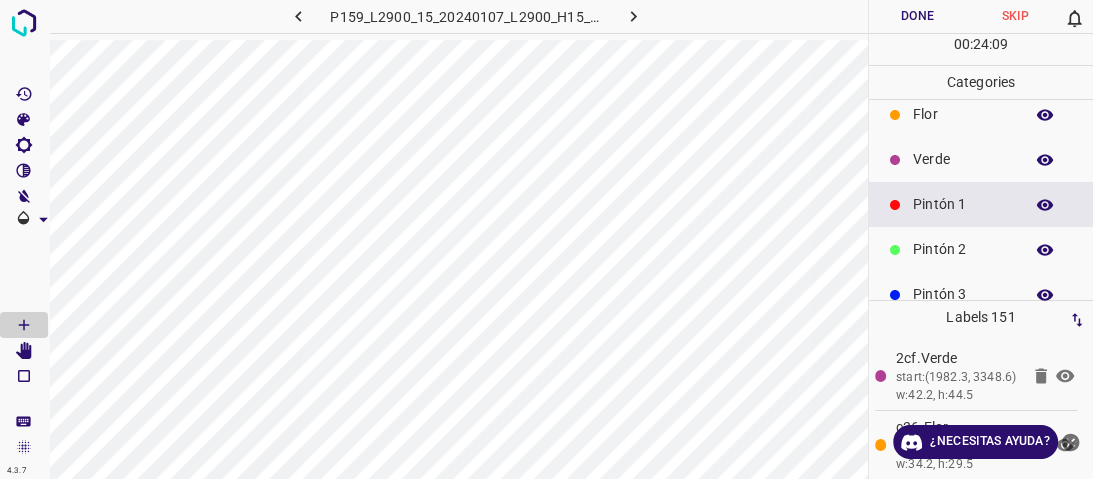 click on "Pintón 2" at bounding box center [963, 249] 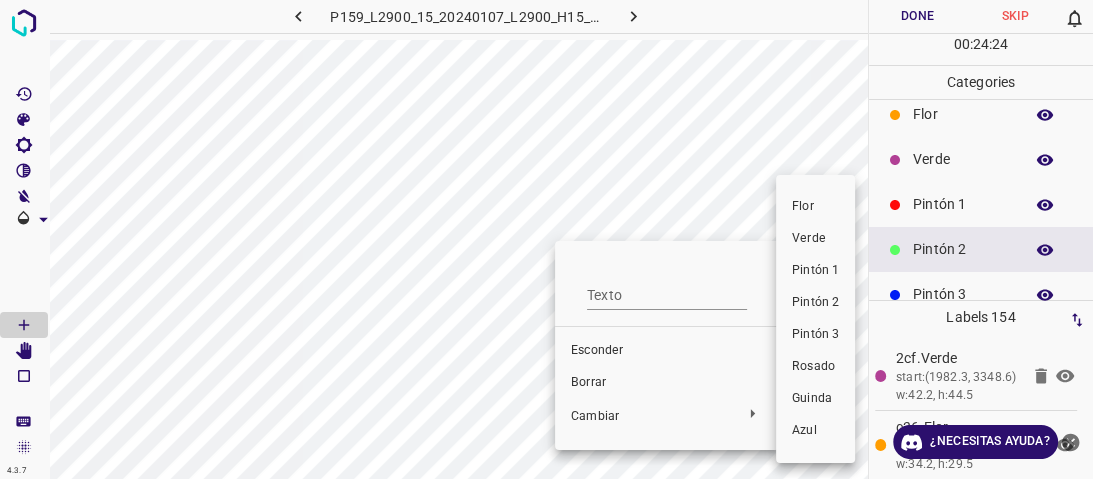 click on "Pintón 3" at bounding box center (815, 334) 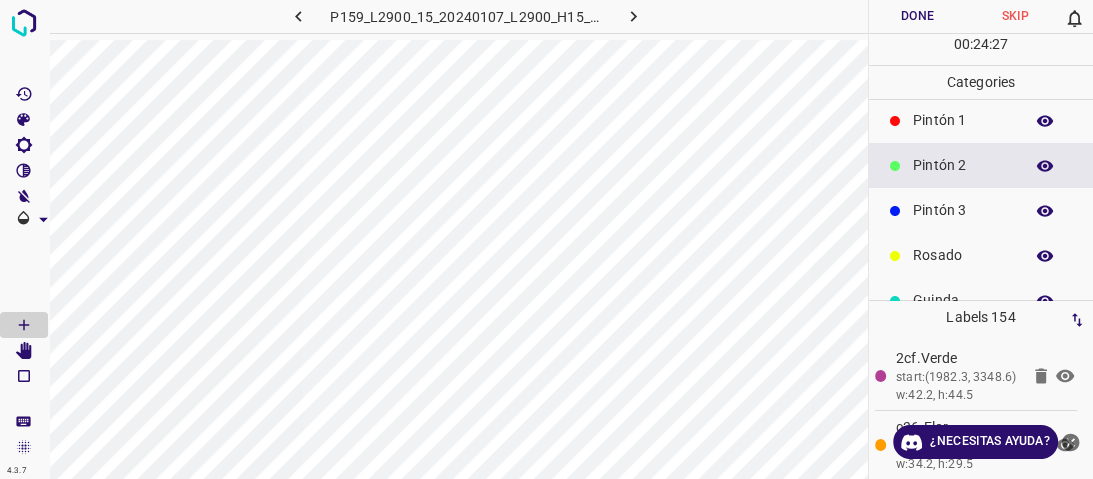 scroll, scrollTop: 176, scrollLeft: 0, axis: vertical 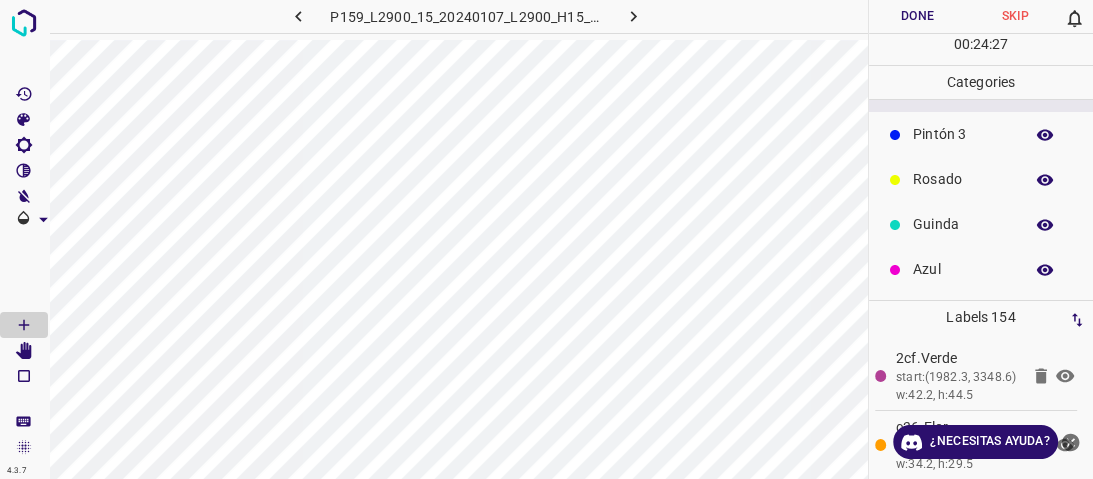 click on "Azul" at bounding box center [963, 269] 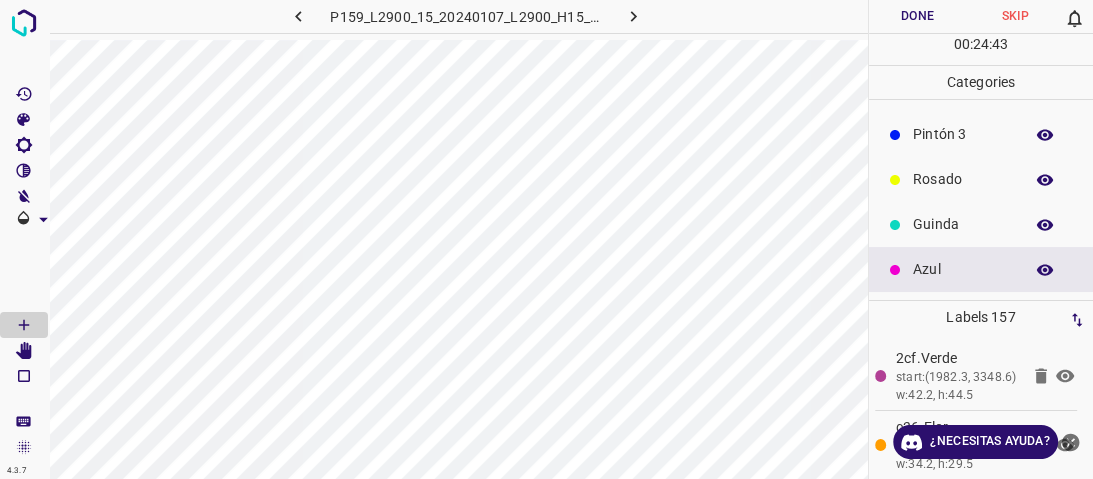 scroll, scrollTop: 96, scrollLeft: 0, axis: vertical 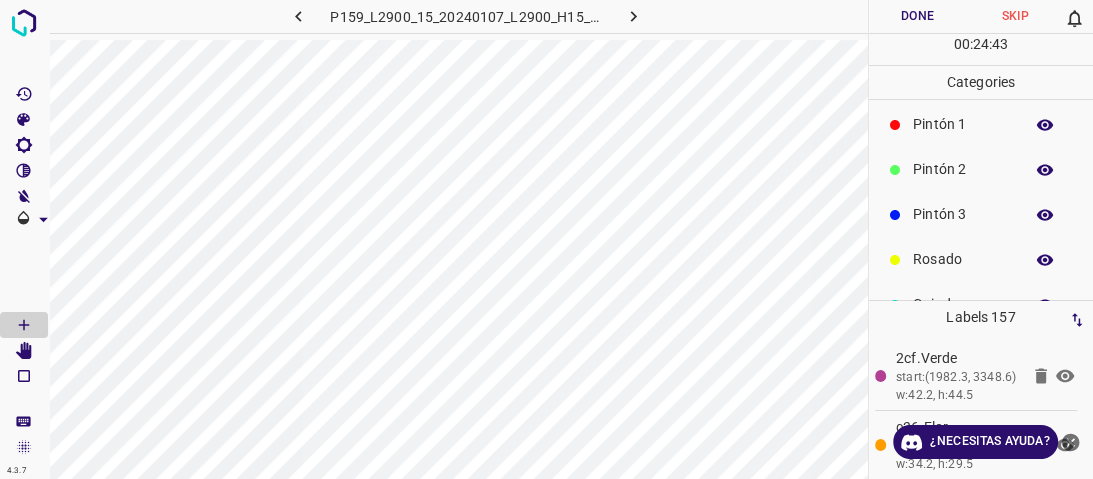 drag, startPoint x: 960, startPoint y: 159, endPoint x: 945, endPoint y: 168, distance: 17.492855 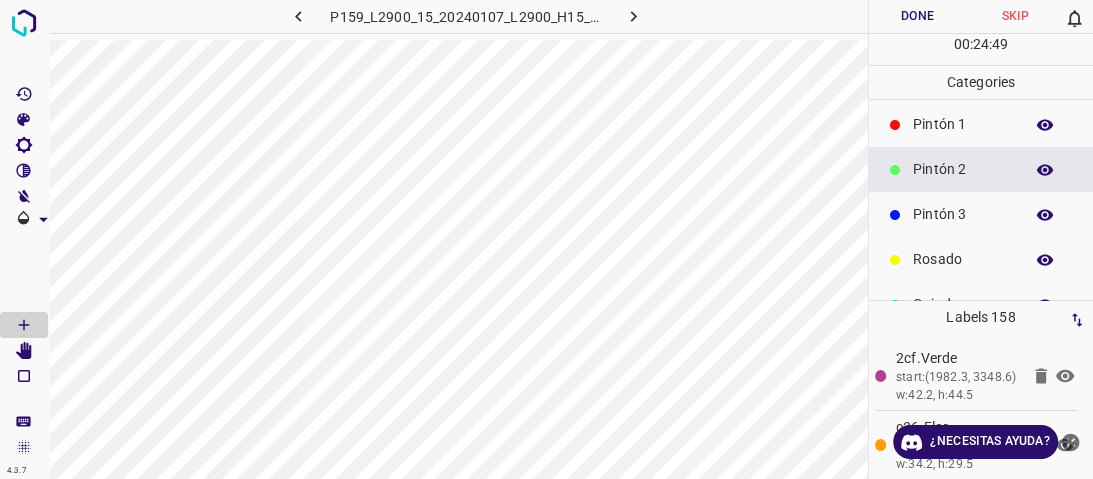 click on "Pintón 1" at bounding box center [963, 124] 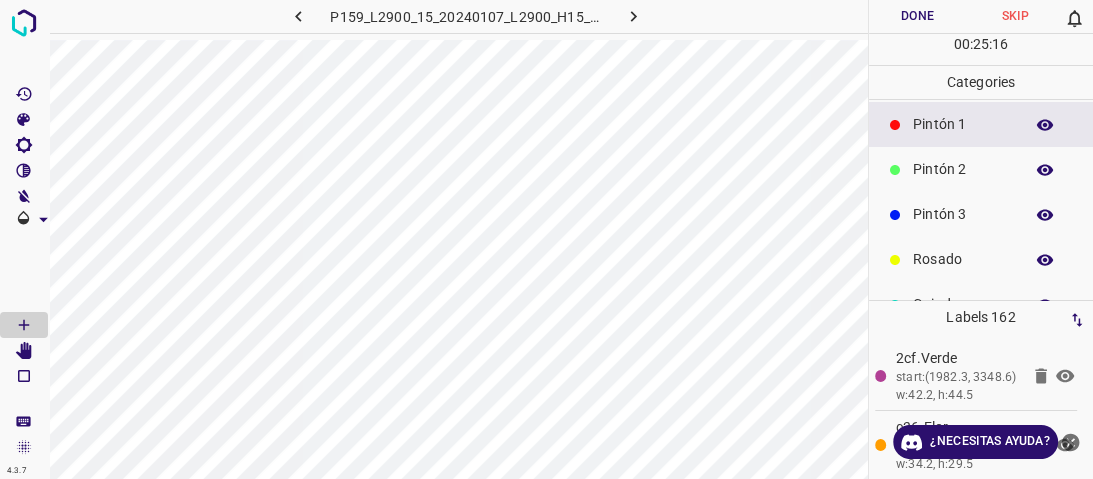 click on "Rosado" at bounding box center (963, 259) 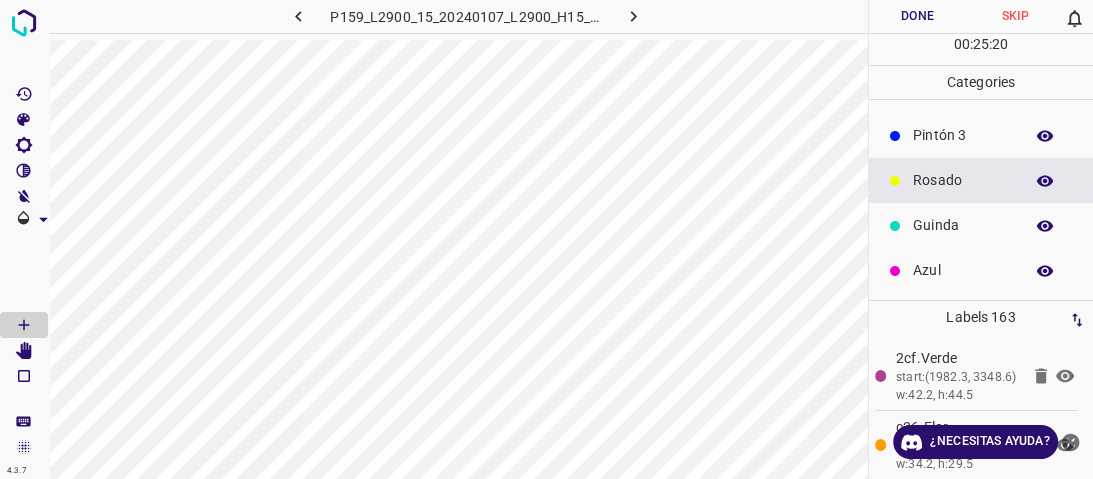 scroll, scrollTop: 176, scrollLeft: 0, axis: vertical 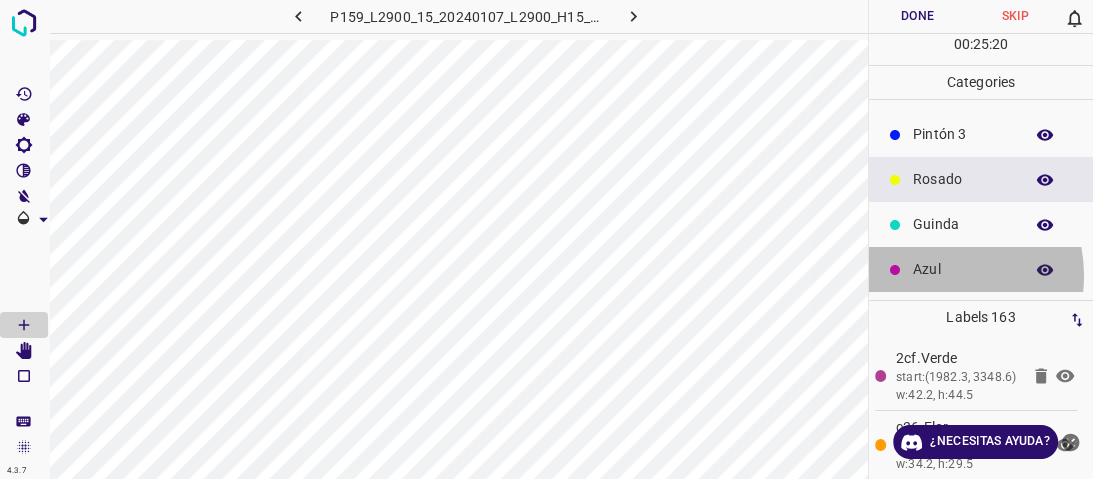 click on "Azul" at bounding box center [963, 269] 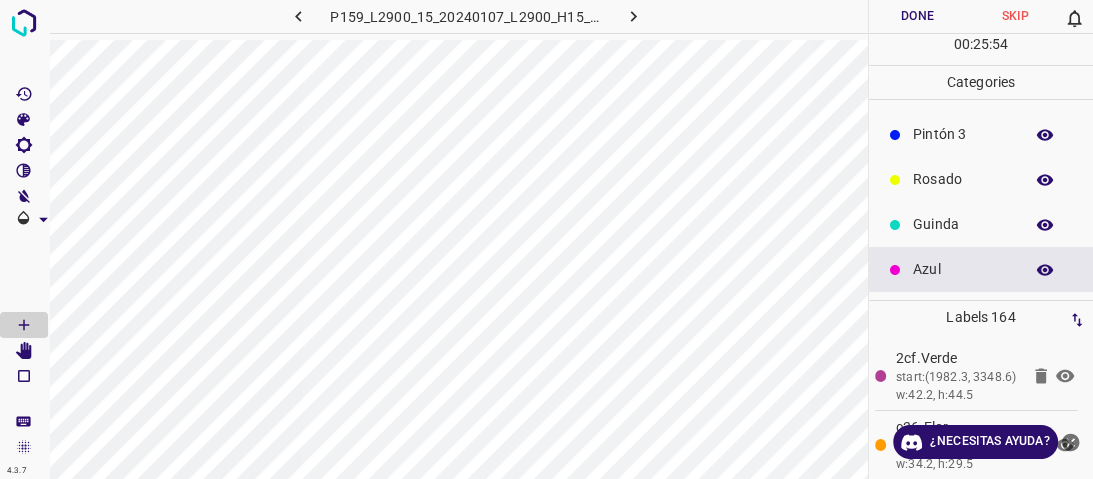 drag, startPoint x: 941, startPoint y: 226, endPoint x: 908, endPoint y: 228, distance: 33.06055 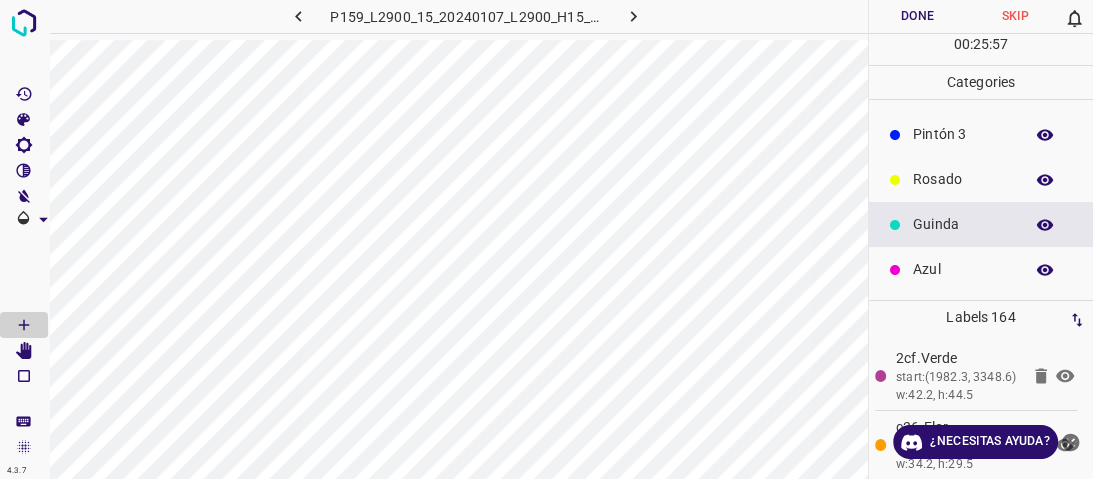 click on "Pintón 3" at bounding box center [981, 134] 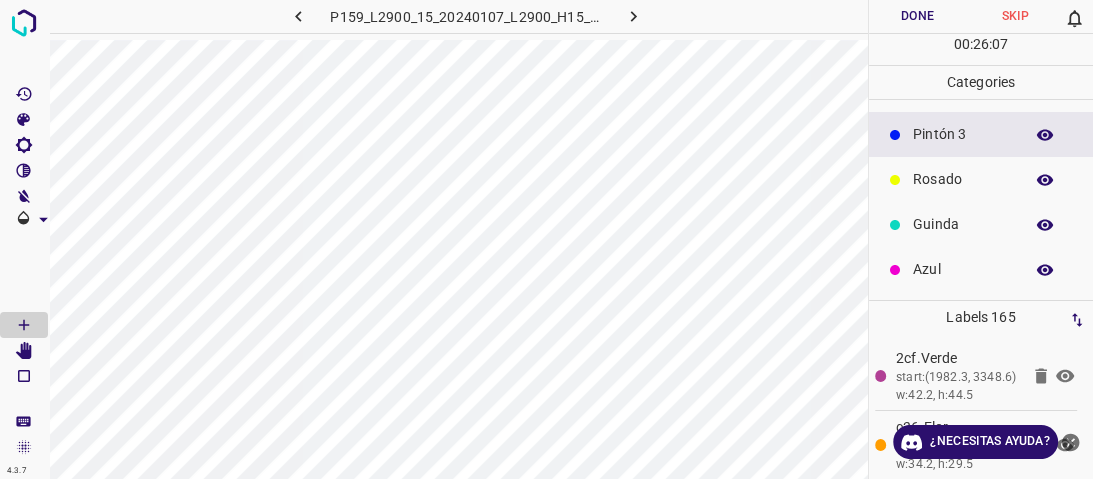 scroll, scrollTop: 0, scrollLeft: 0, axis: both 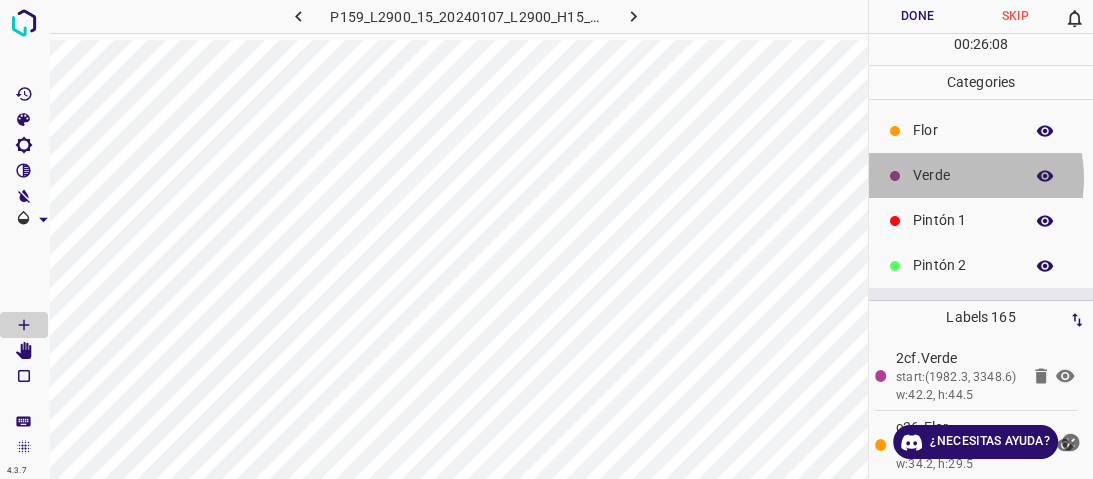 drag, startPoint x: 943, startPoint y: 178, endPoint x: 928, endPoint y: 180, distance: 15.132746 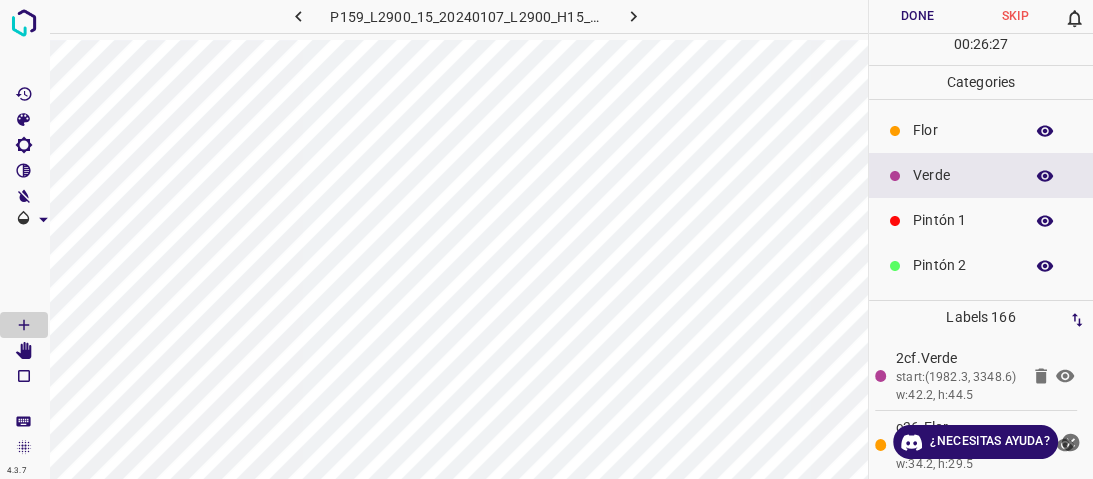 scroll, scrollTop: 176, scrollLeft: 0, axis: vertical 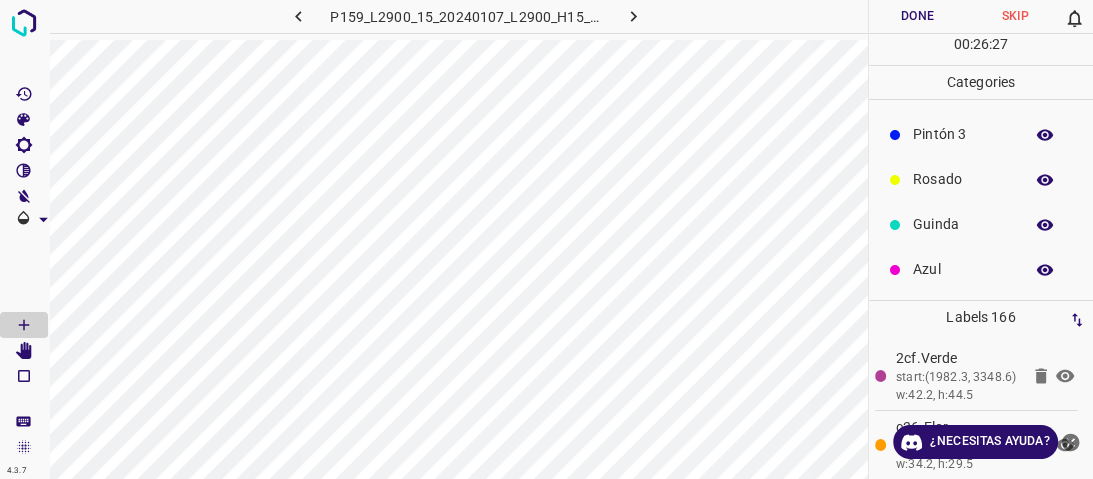 click on "Azul" at bounding box center [981, 269] 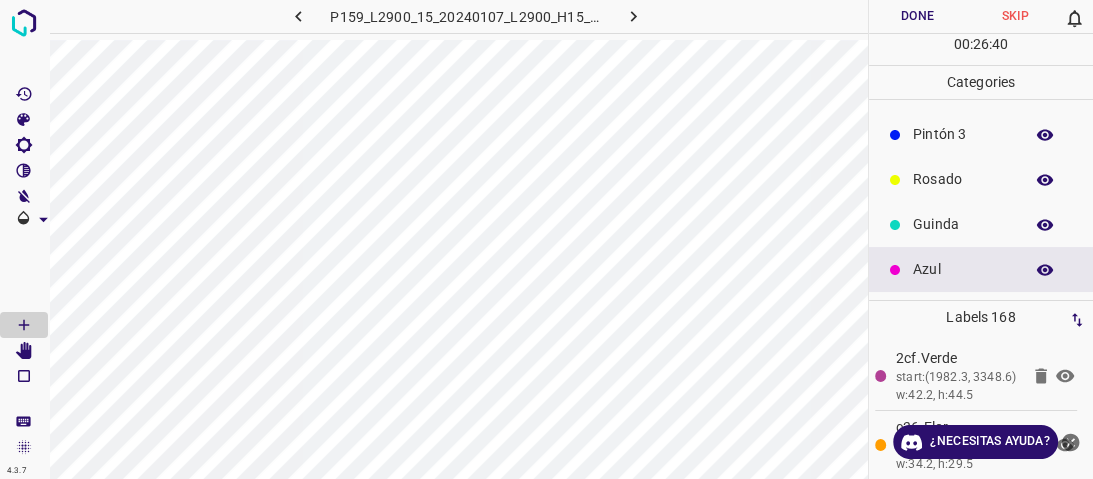 click 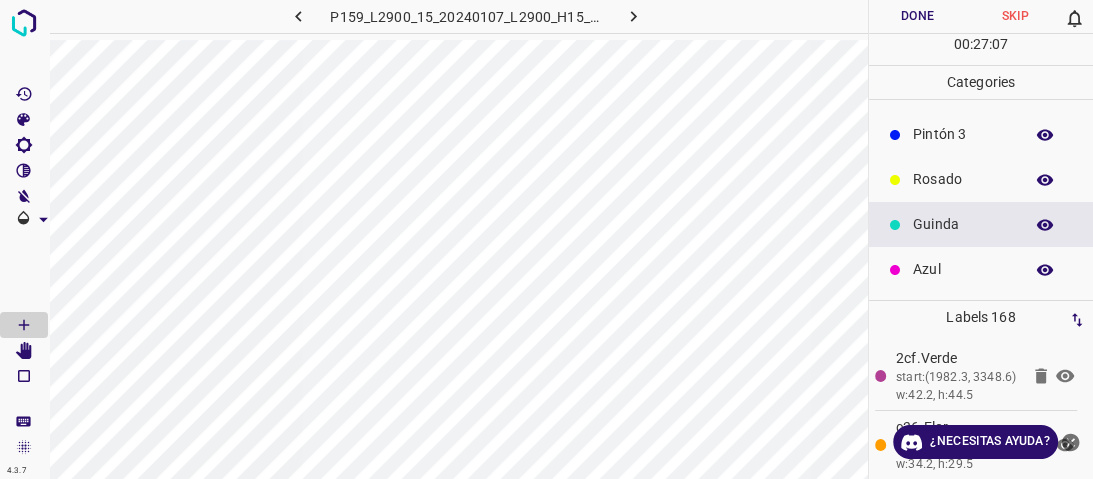 scroll, scrollTop: 16, scrollLeft: 0, axis: vertical 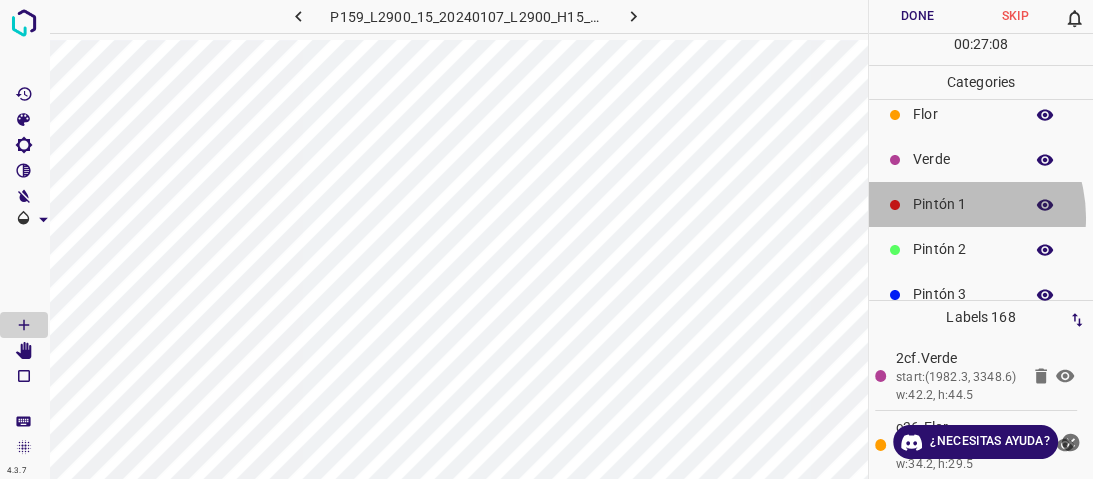 click on "Pintón 1" at bounding box center [981, 204] 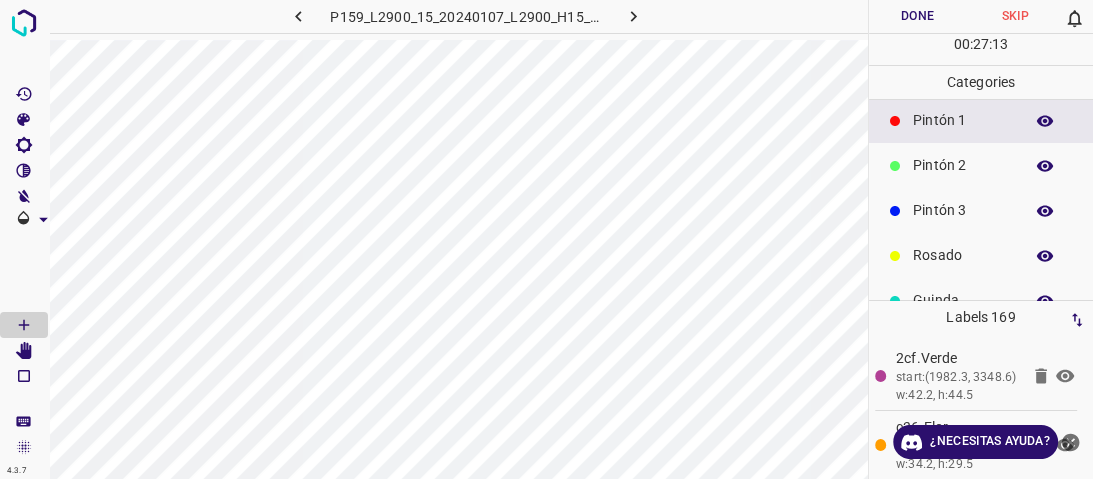scroll, scrollTop: 176, scrollLeft: 0, axis: vertical 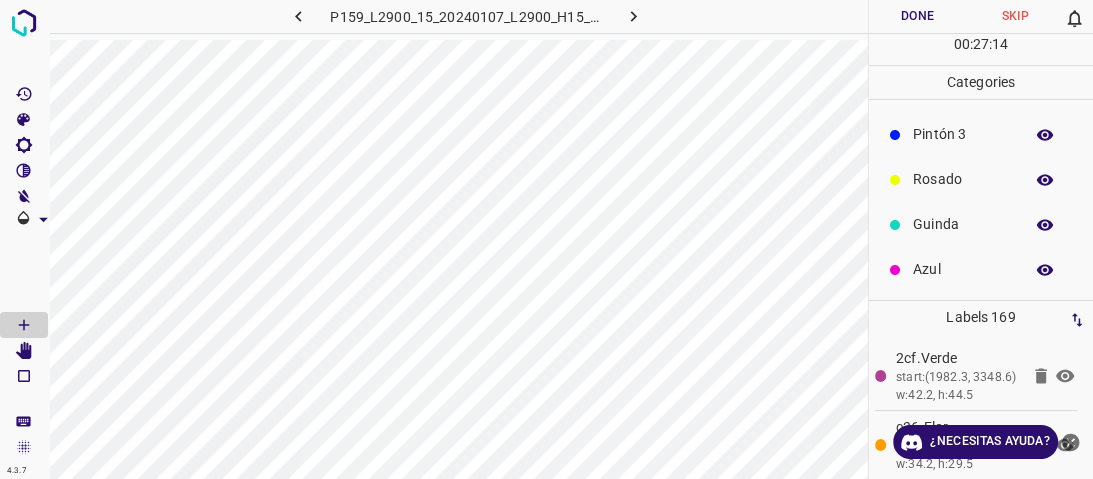 click on "Azul" at bounding box center [963, 269] 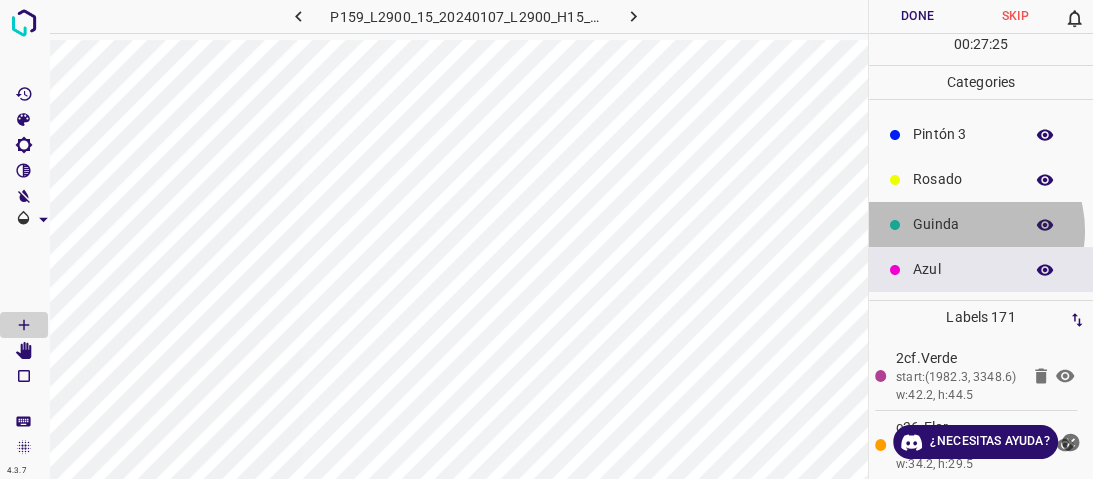 click on "Guinda" at bounding box center [963, 224] 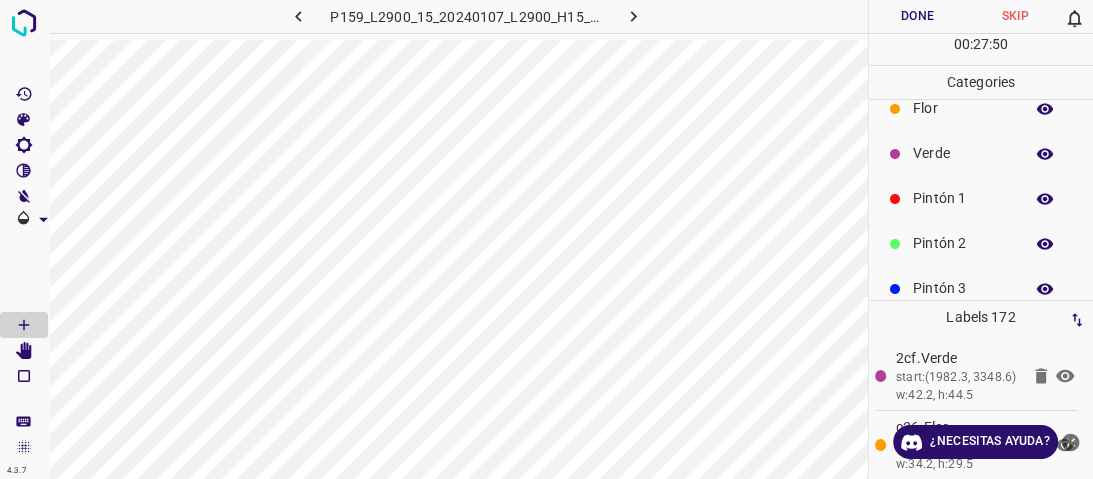 scroll, scrollTop: 16, scrollLeft: 0, axis: vertical 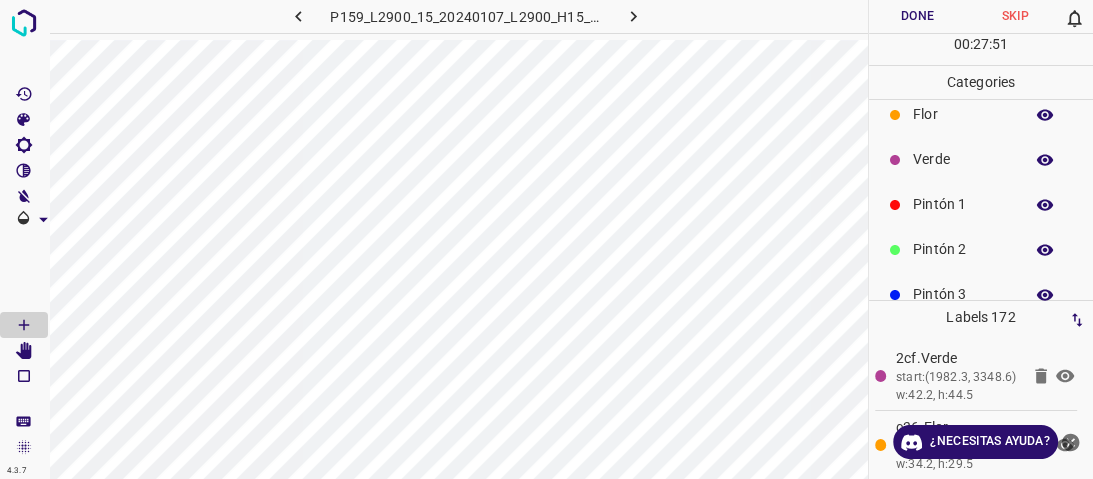click on "Verde" at bounding box center [963, 159] 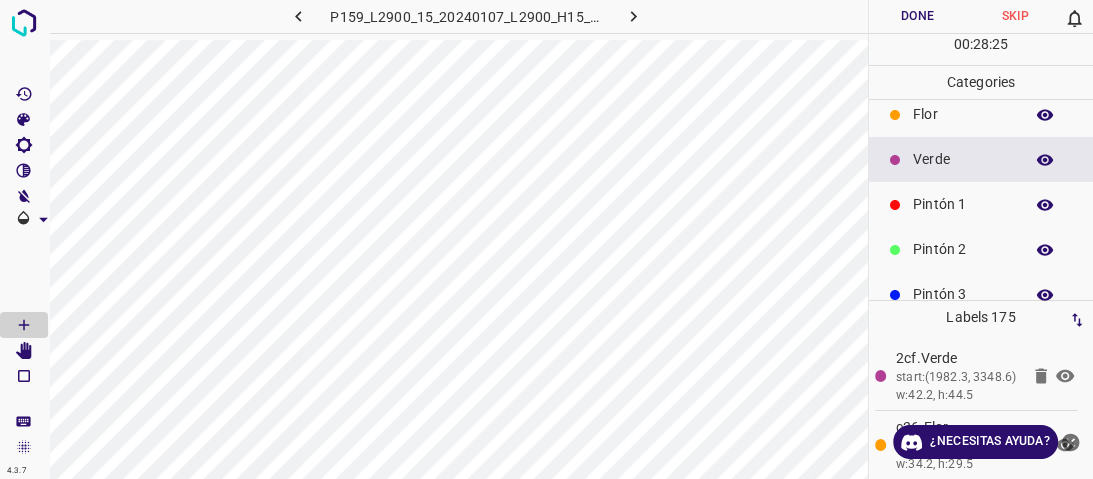 click at bounding box center (633, 16) 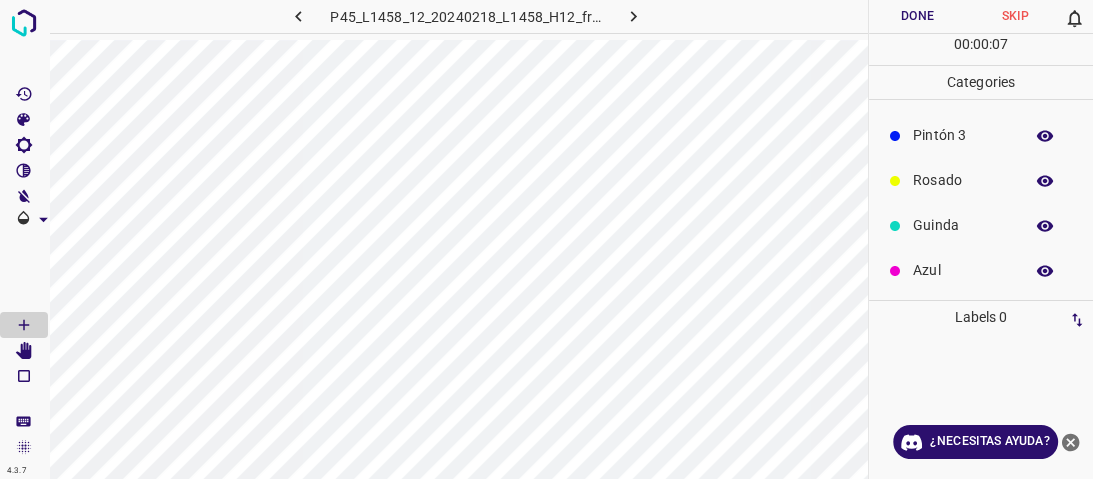 scroll, scrollTop: 176, scrollLeft: 0, axis: vertical 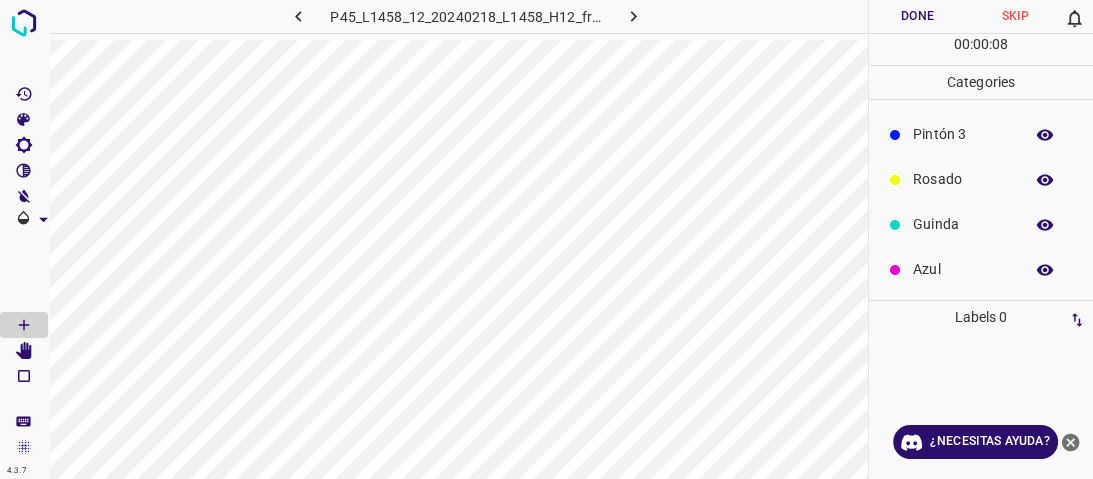click on "Azul" at bounding box center (963, 269) 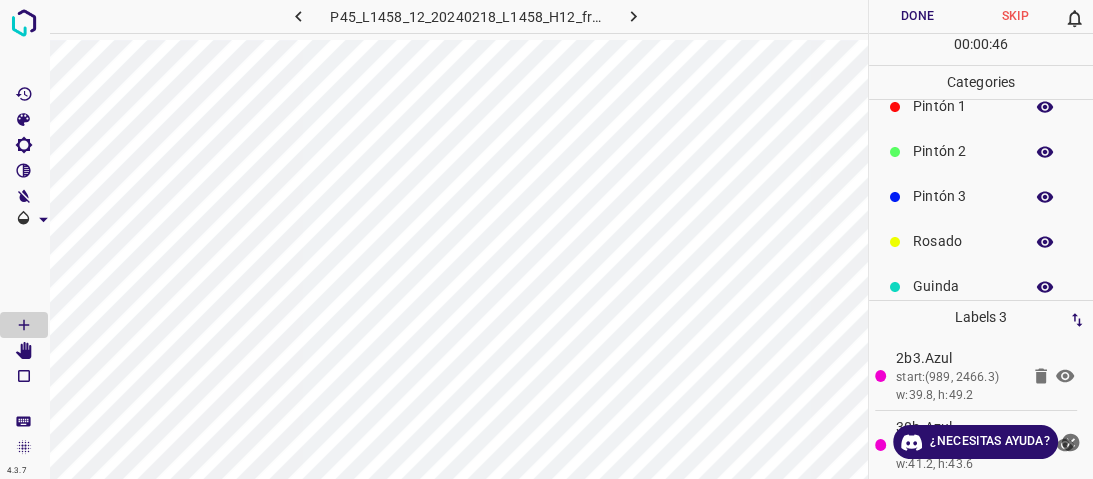 scroll, scrollTop: 0, scrollLeft: 0, axis: both 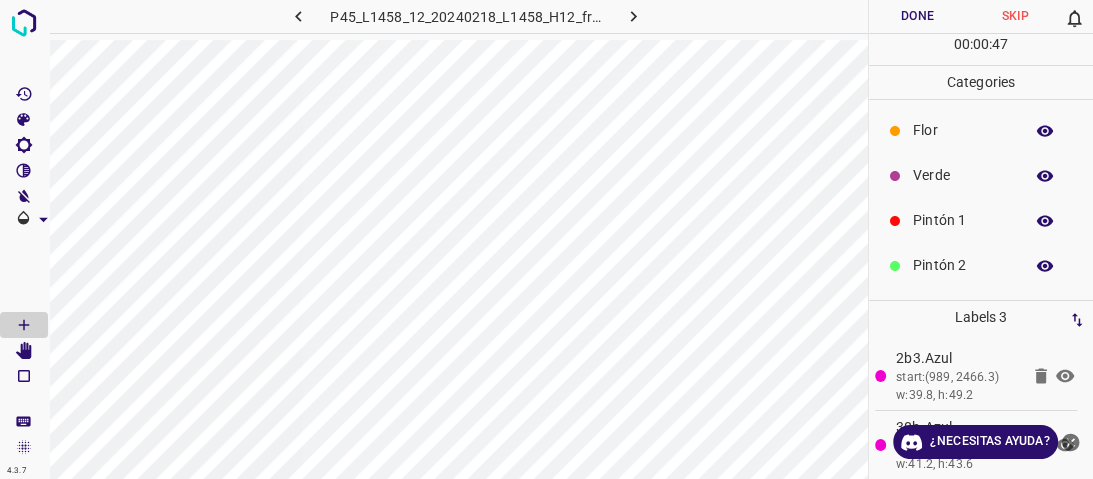 click on "Pintón 1" at bounding box center (981, 220) 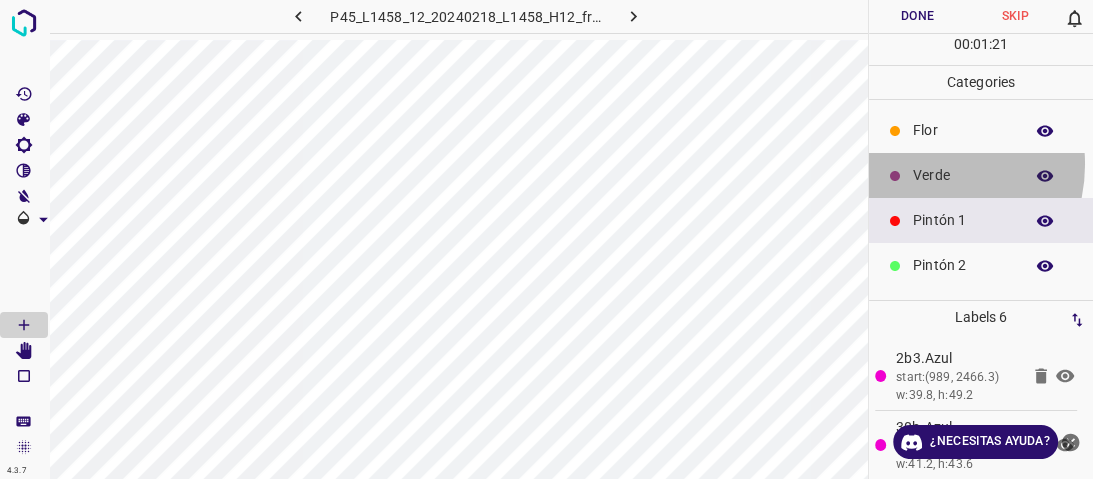 click on "Verde" at bounding box center (981, 175) 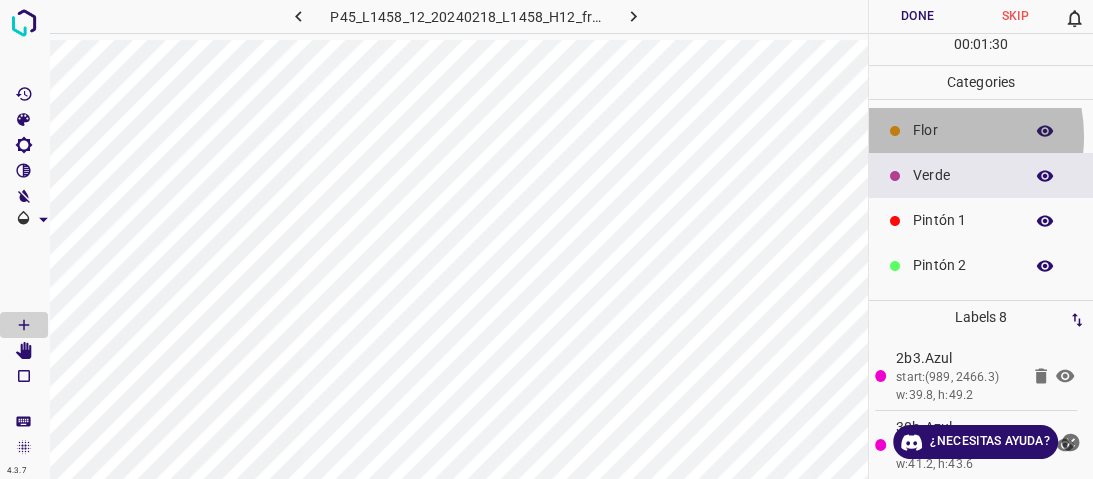 click on "Flor" at bounding box center [963, 130] 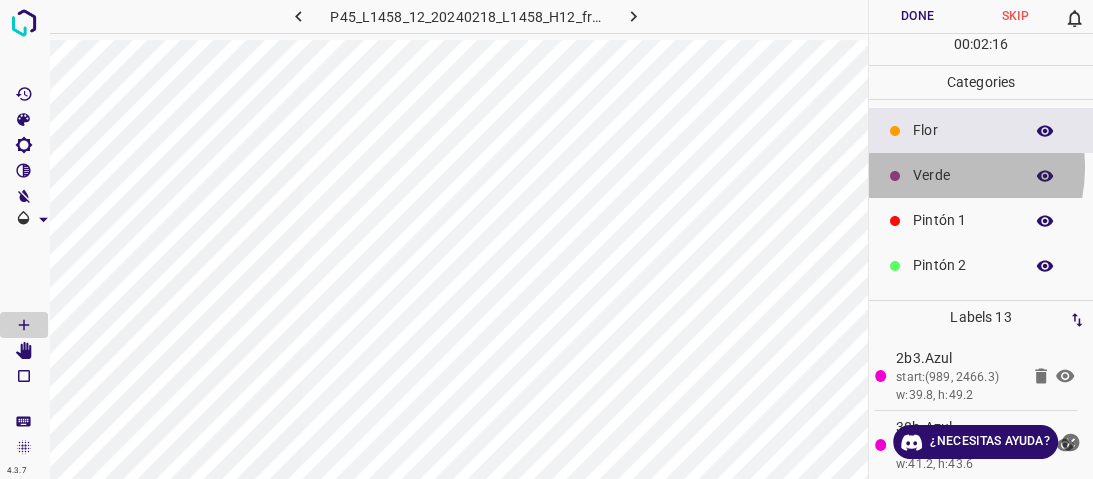 click on "Verde" at bounding box center (963, 175) 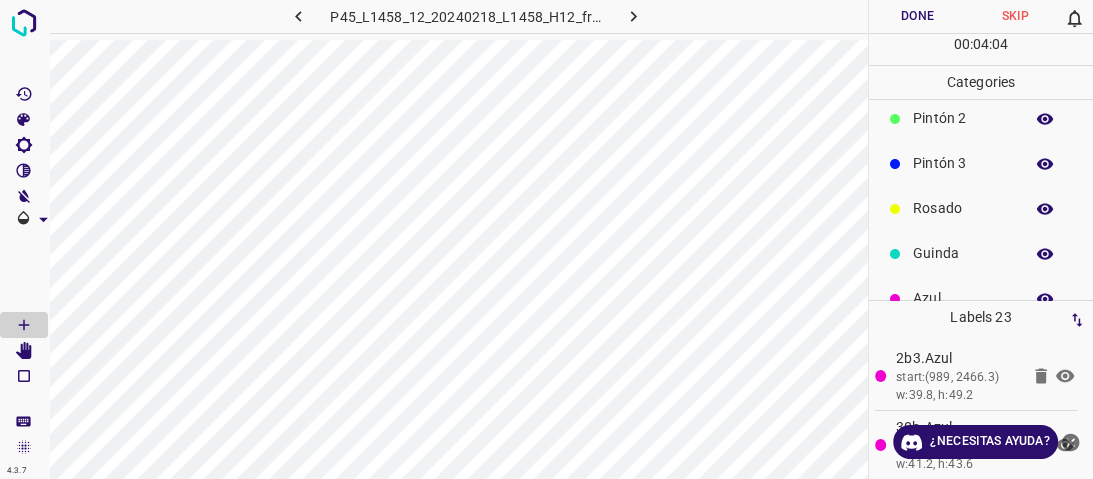 scroll, scrollTop: 160, scrollLeft: 0, axis: vertical 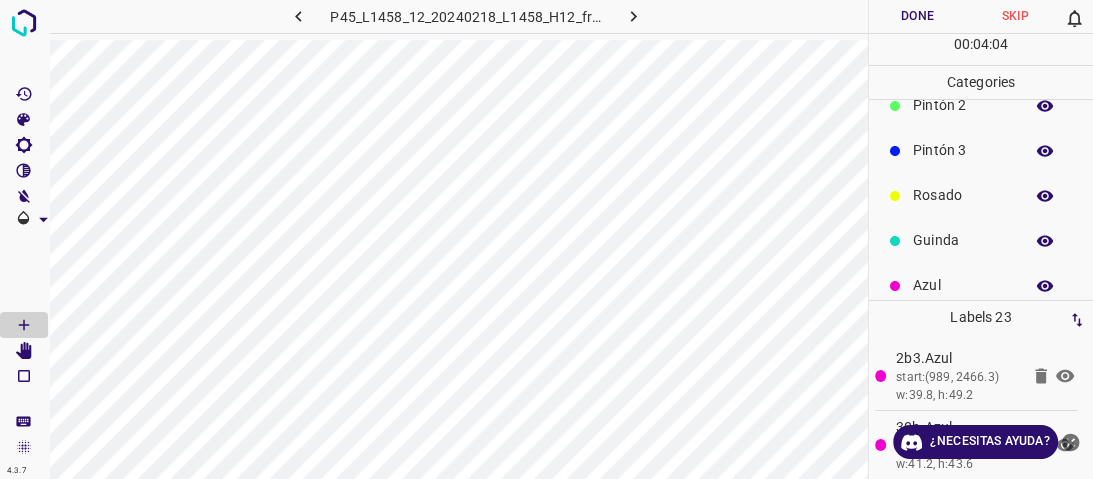click on "Rosado" at bounding box center [981, 195] 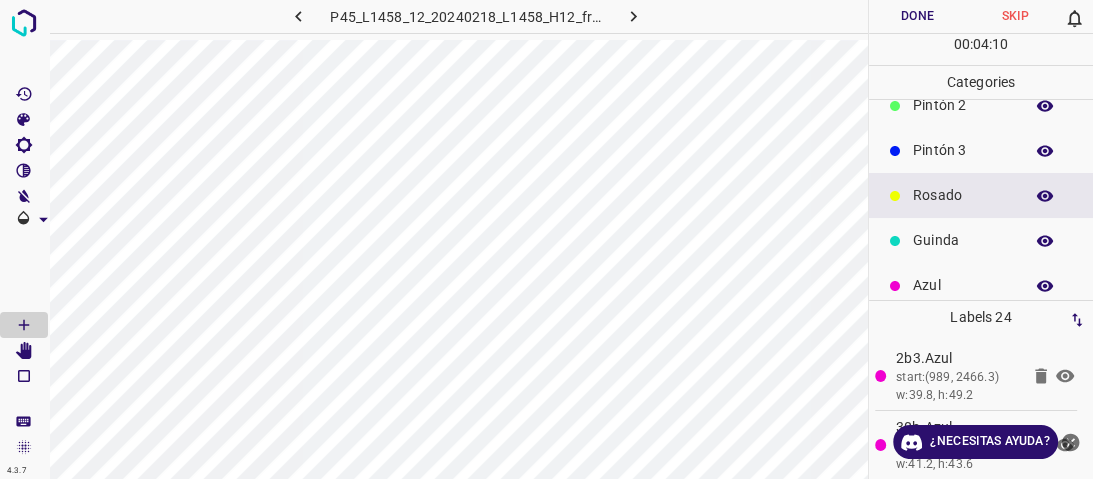 scroll, scrollTop: 0, scrollLeft: 0, axis: both 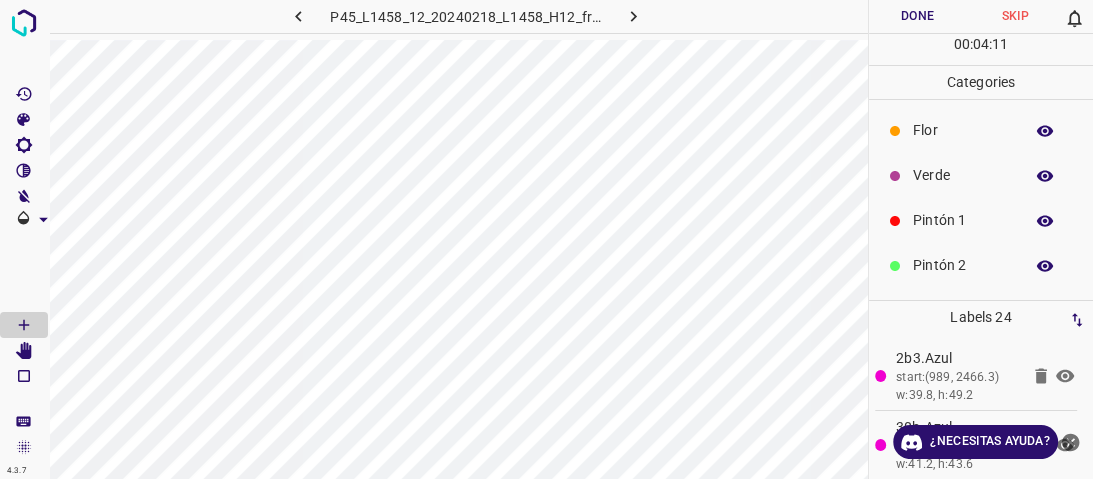 click on "Verde" at bounding box center [963, 175] 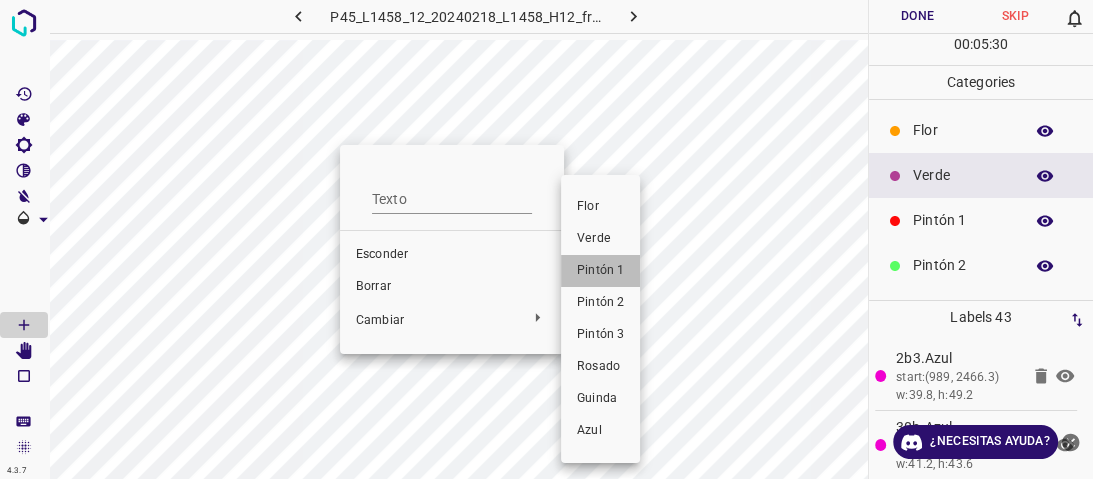 click on "Pintón 1" at bounding box center [600, 271] 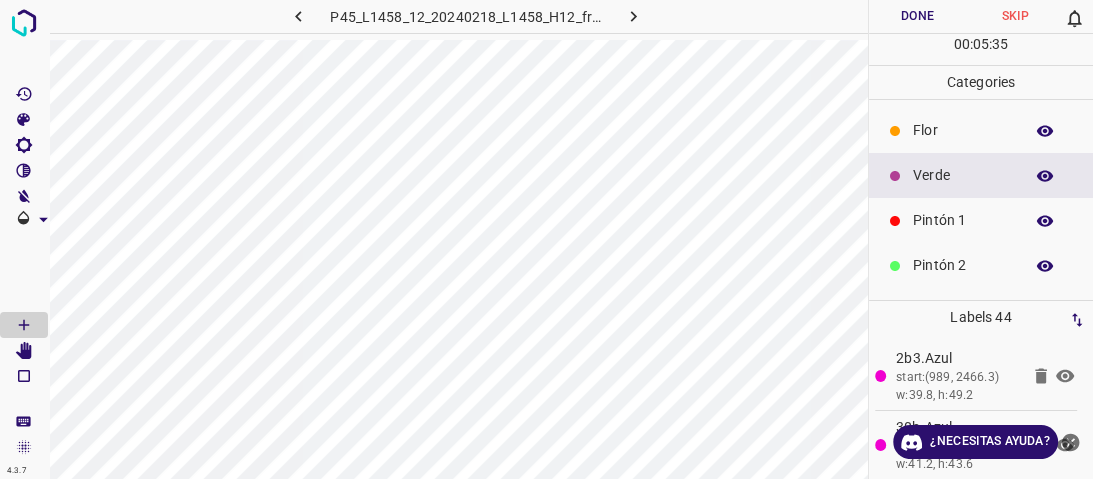 click on "Flor" at bounding box center [981, 130] 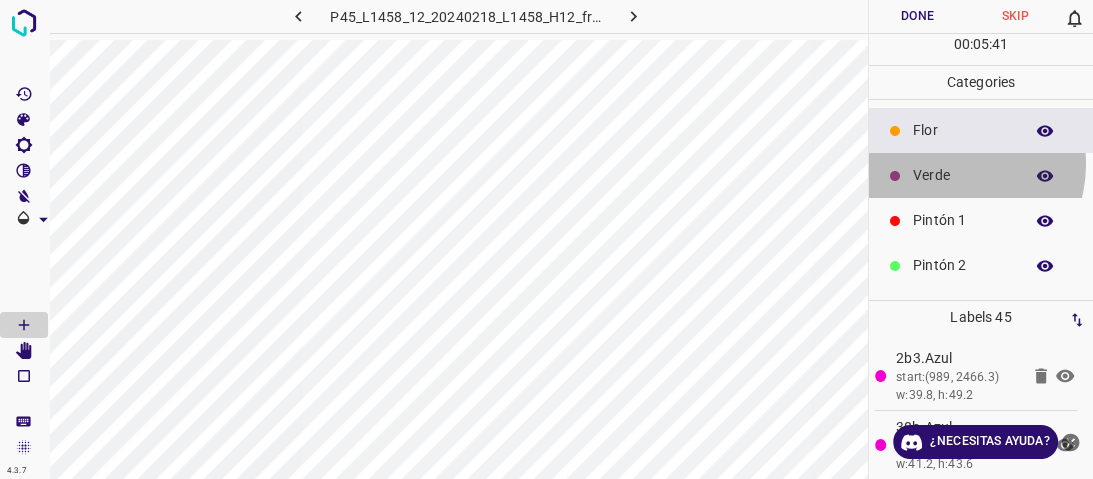 click on "Verde" at bounding box center (963, 175) 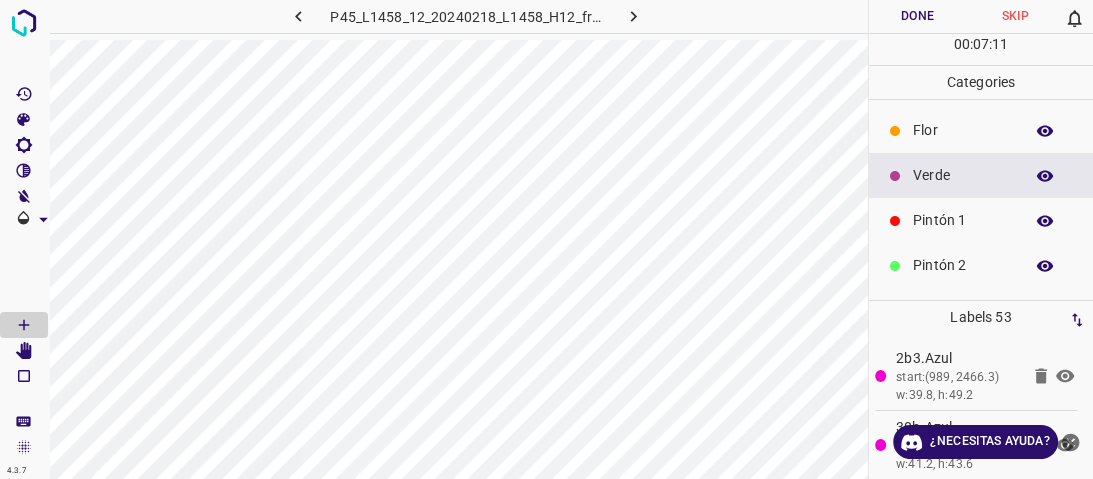 click on "Flor" at bounding box center [963, 130] 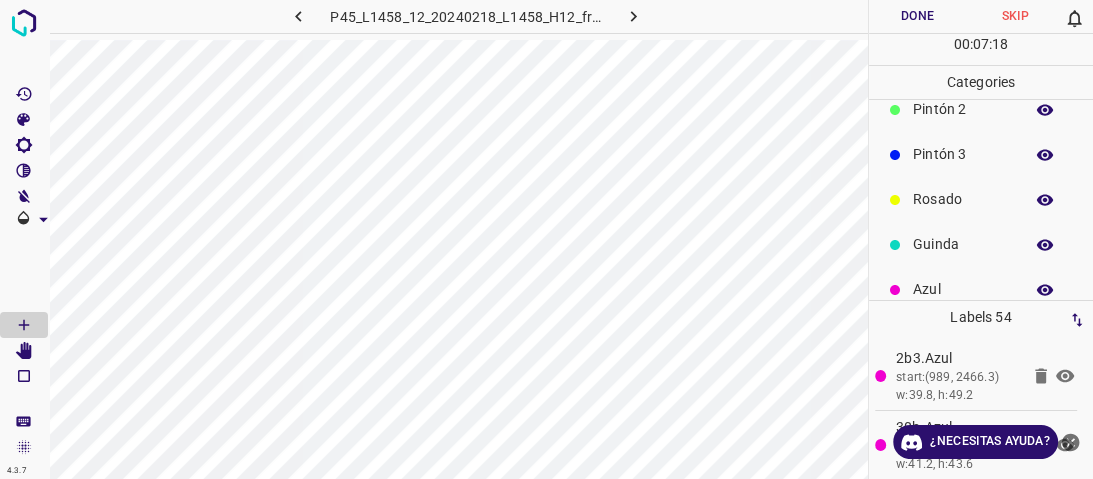 scroll, scrollTop: 176, scrollLeft: 0, axis: vertical 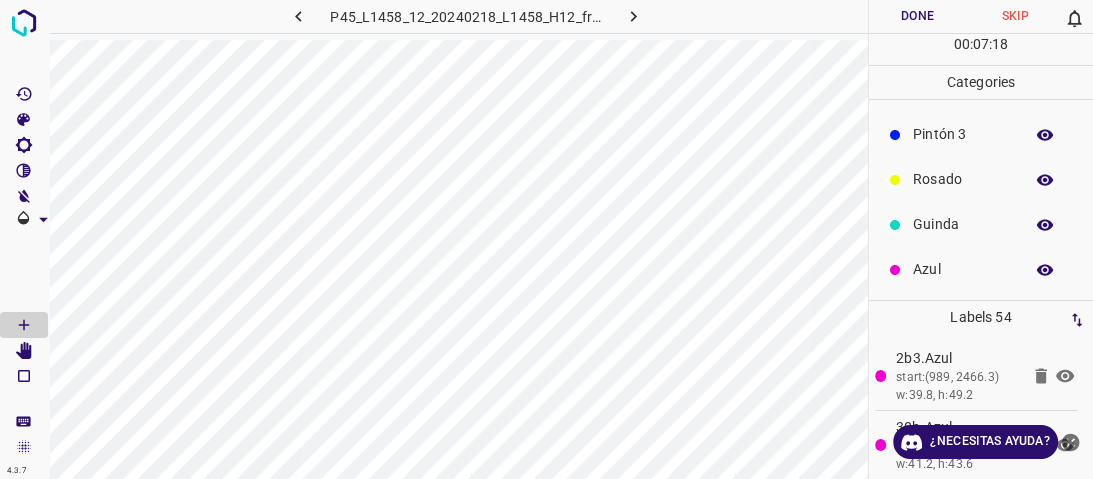 click on "Azul" at bounding box center (963, 269) 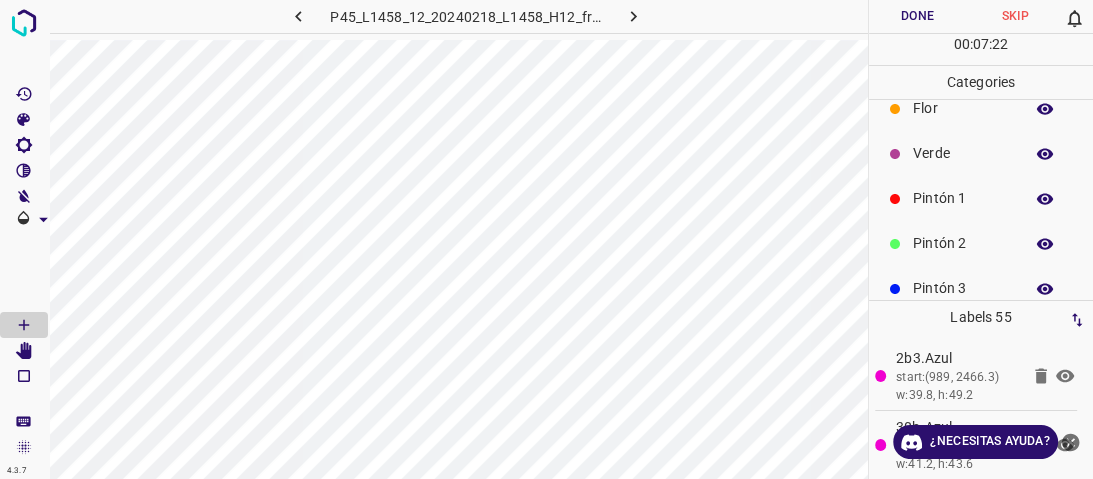 scroll, scrollTop: 16, scrollLeft: 0, axis: vertical 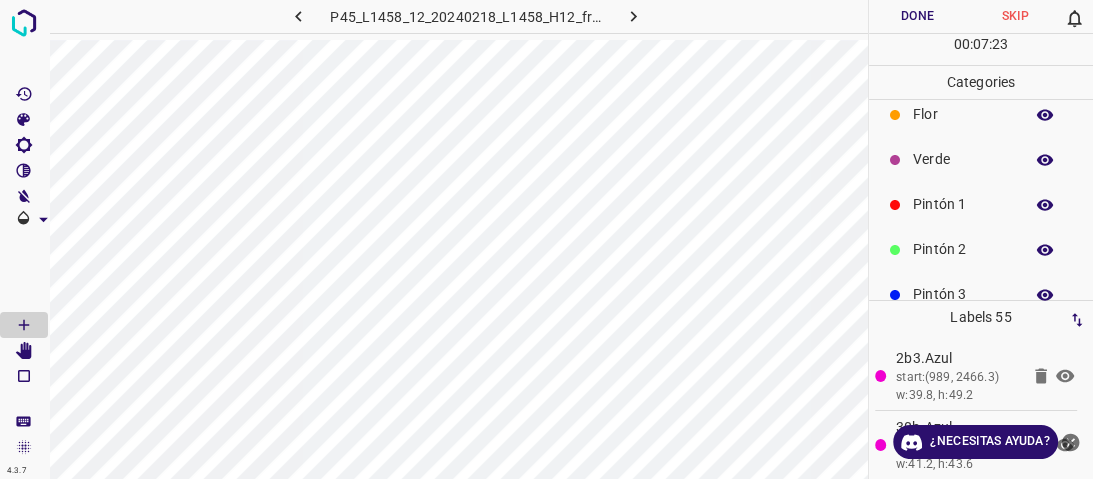 click on "Verde" at bounding box center [963, 159] 